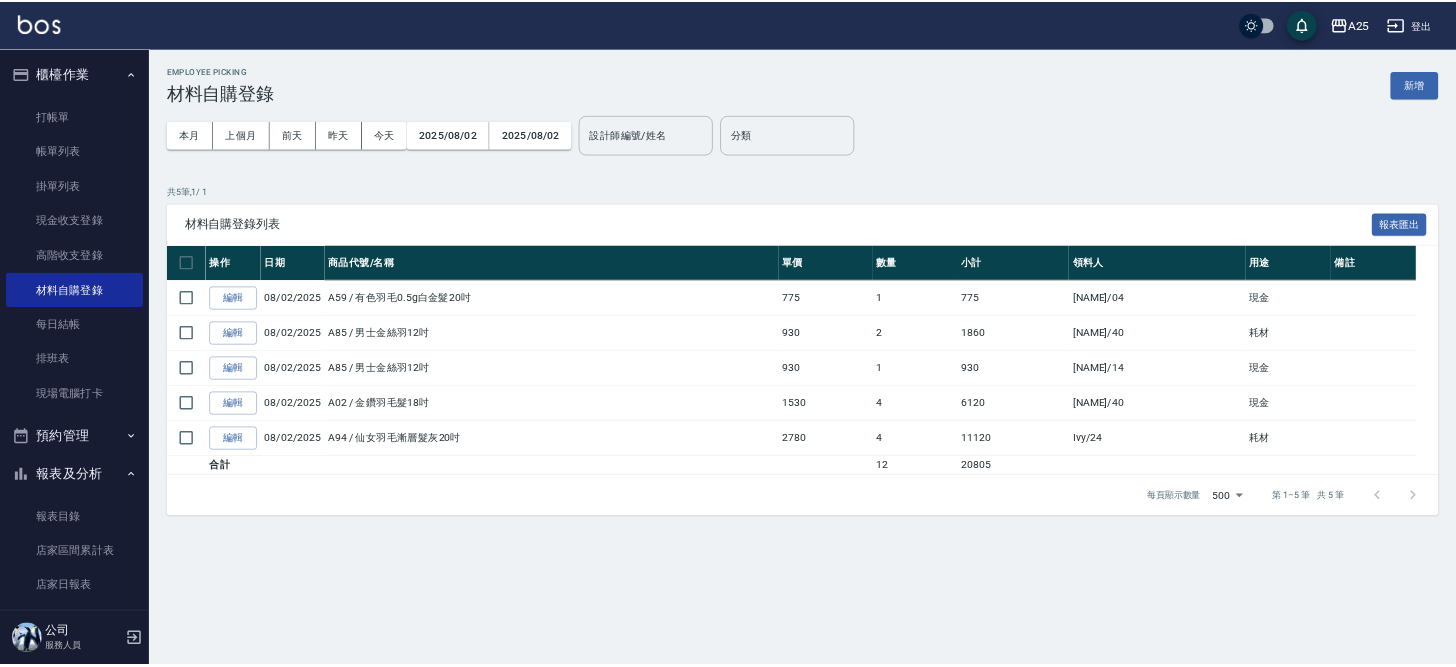scroll, scrollTop: 0, scrollLeft: 0, axis: both 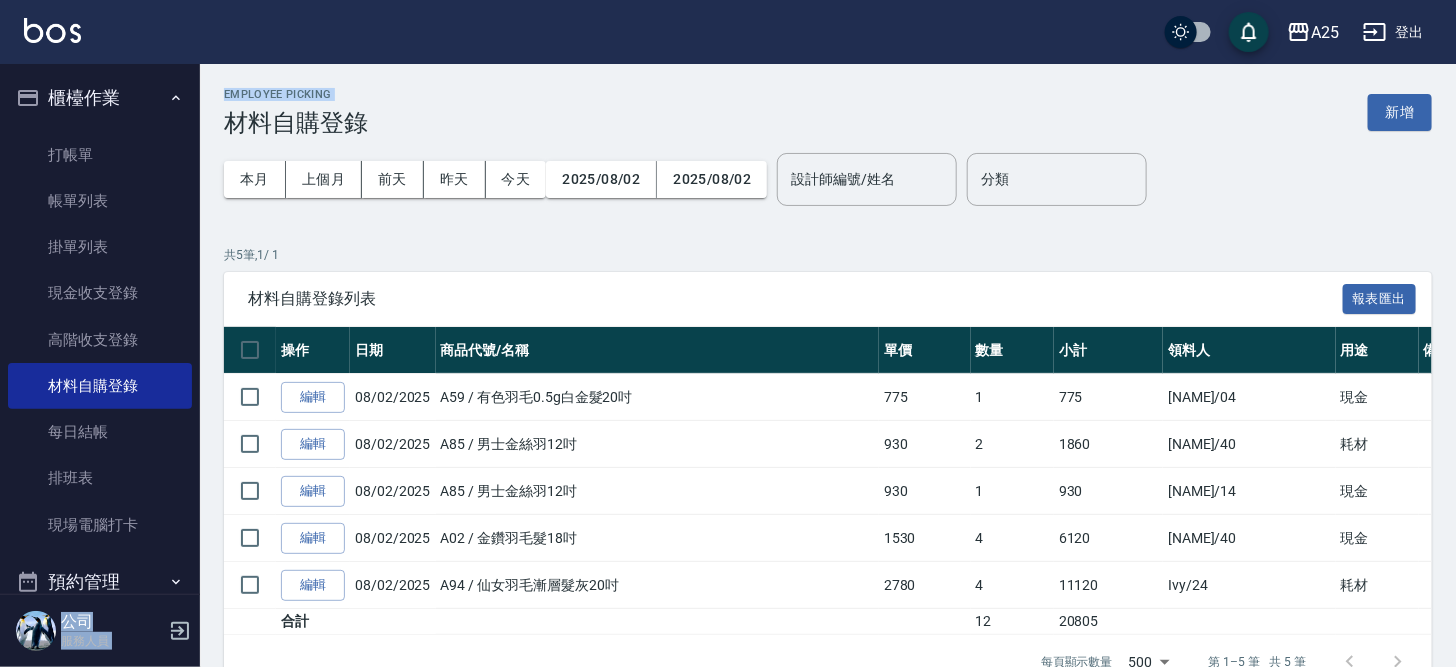 drag, startPoint x: 200, startPoint y: 179, endPoint x: 222, endPoint y: 115, distance: 67.6757 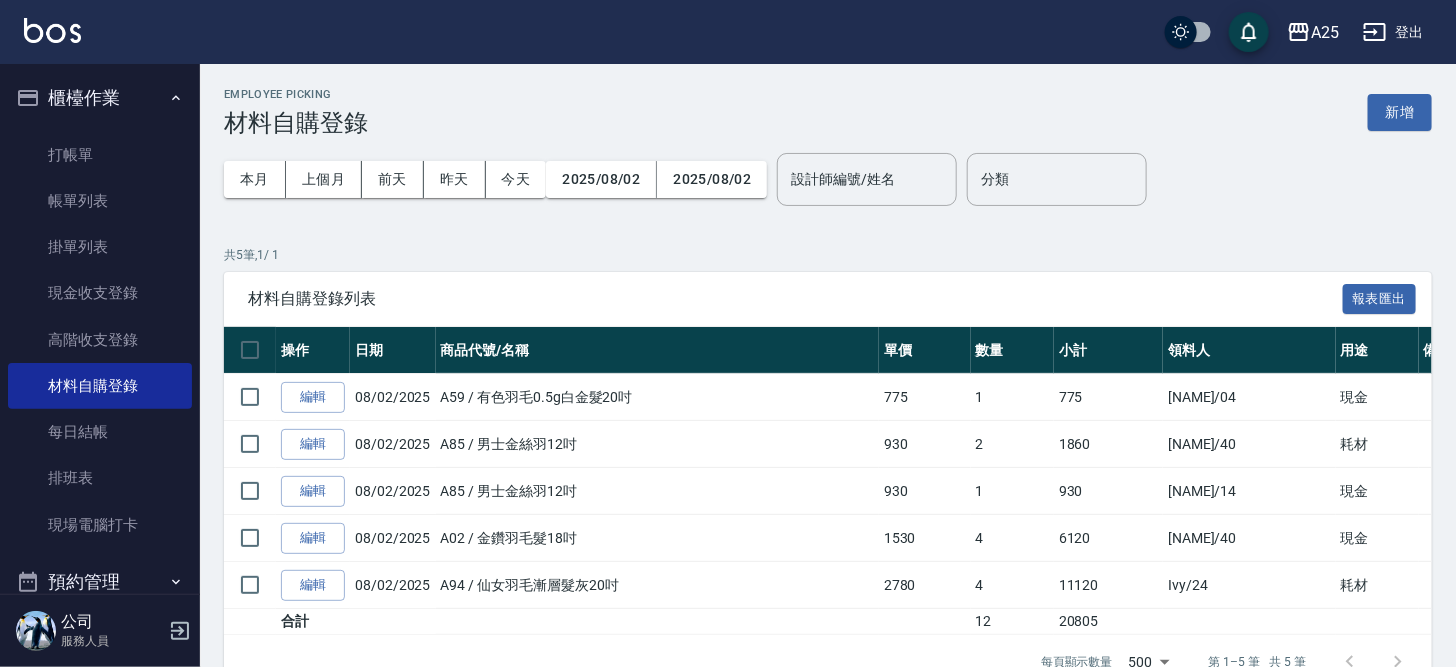 click on "櫃檯作業 打帳單 帳單列表 掛單列表 現金收支登錄 高階收支登錄 材料自購登錄 每日結帳 排班表 現場電腦打卡 預約管理 預約管理 單日預約紀錄 單週預約紀錄 報表及分析 報表目錄 店家區間累計表 店家日報表 互助日報表 互助月報表 互助點數明細 全店業績分析表 營業統計分析表 設計師業績表 設計師日報表 設計師業績分析表 設計師業績月報表 設計師排行榜 商品消耗明細 商品進銷貨報表 商品庫存表 商品庫存盤點表 單一服務項目查詢 店販抽成明細 每日非現金明細 客戶管理 客戶列表 員工及薪資 員工列表 全店打卡記錄 考勤排班總表 商品管理 商品列表 商品進貨作業 紅利點數設定 紅利點數紀錄 資料設定 服務項目設定 系統參數設定" at bounding box center (100, 329) 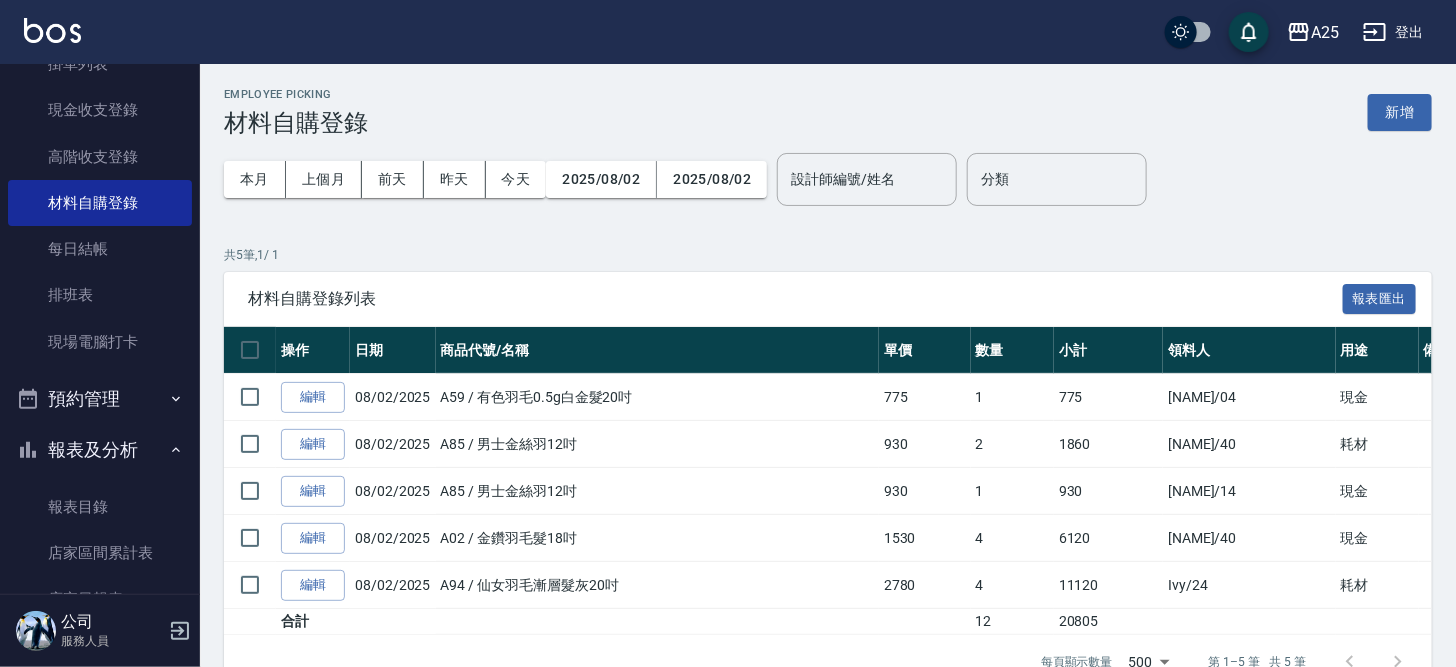 scroll, scrollTop: 0, scrollLeft: 0, axis: both 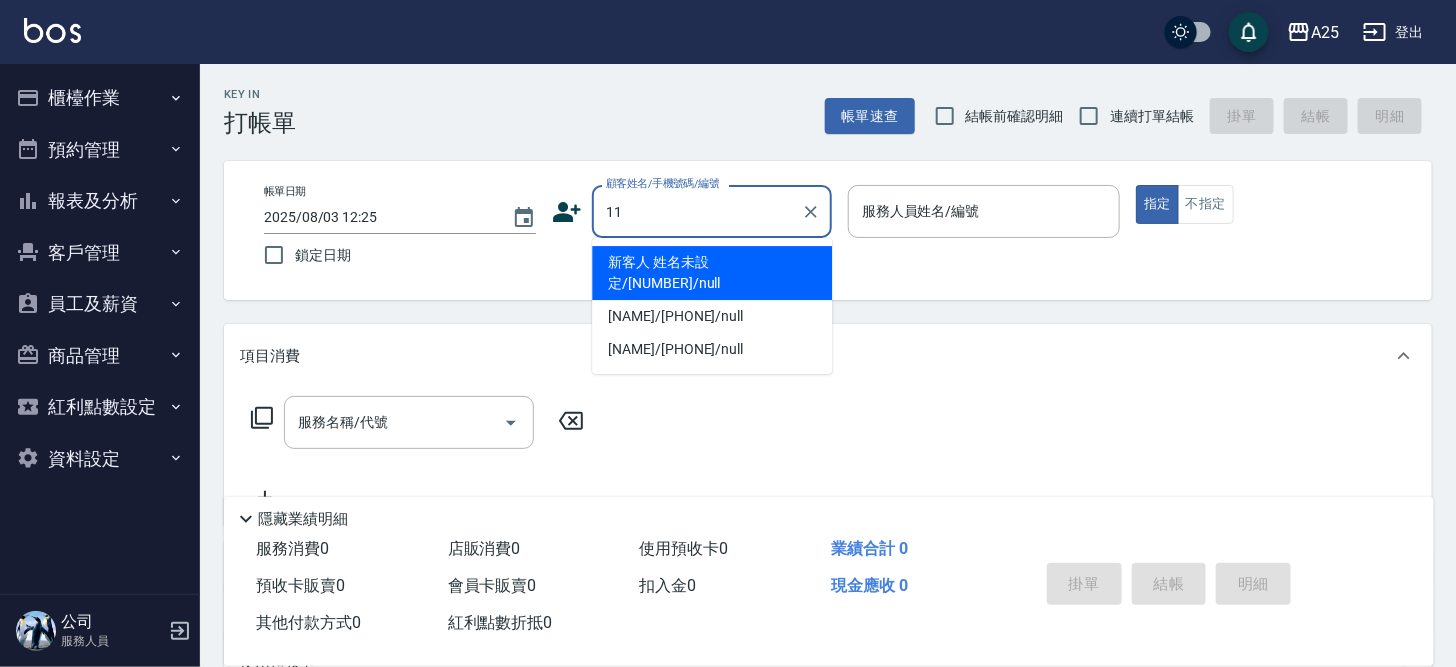 type on "新客人 姓名未設定/11/null" 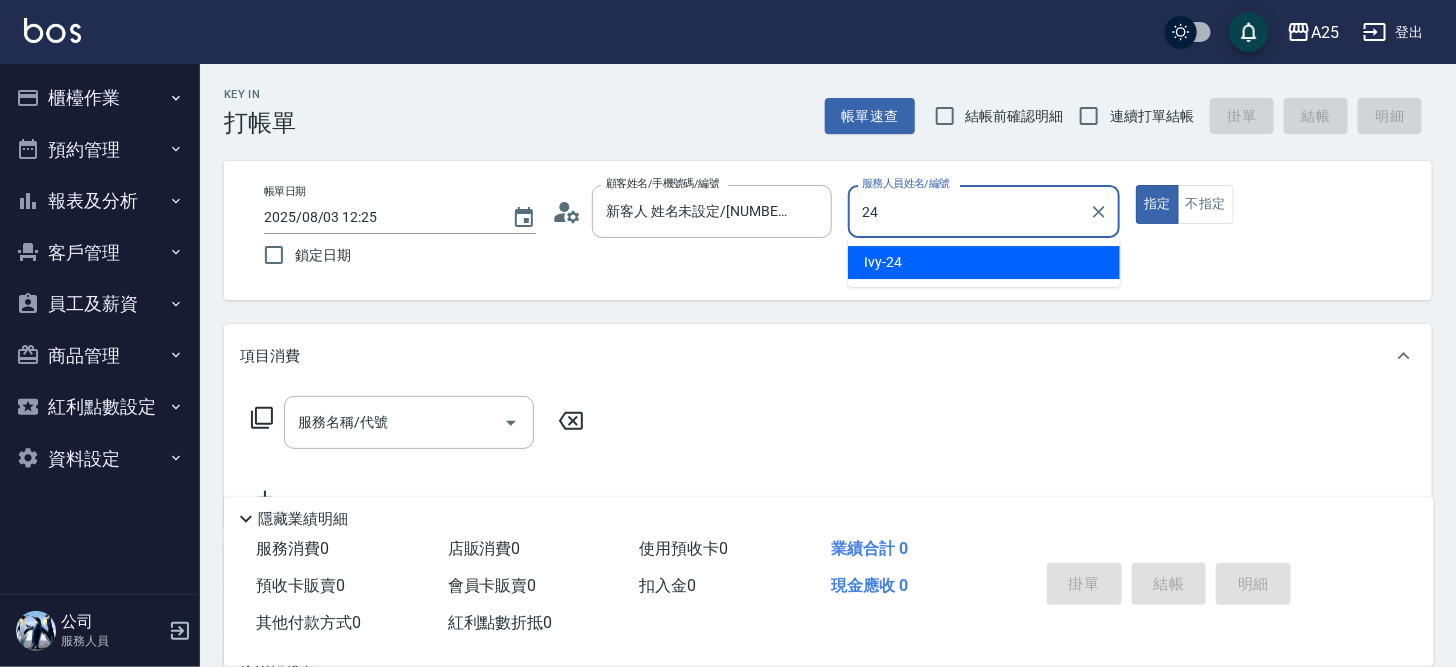 type on "Ivy-24" 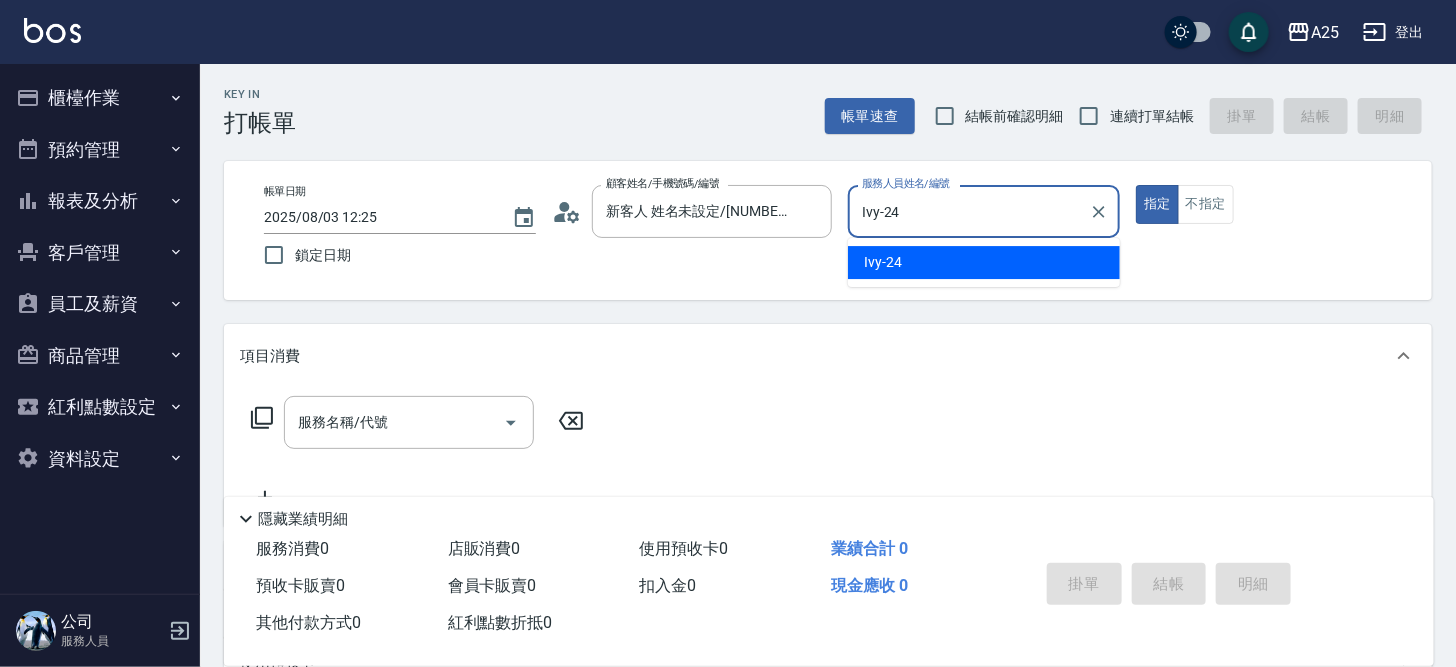 type on "true" 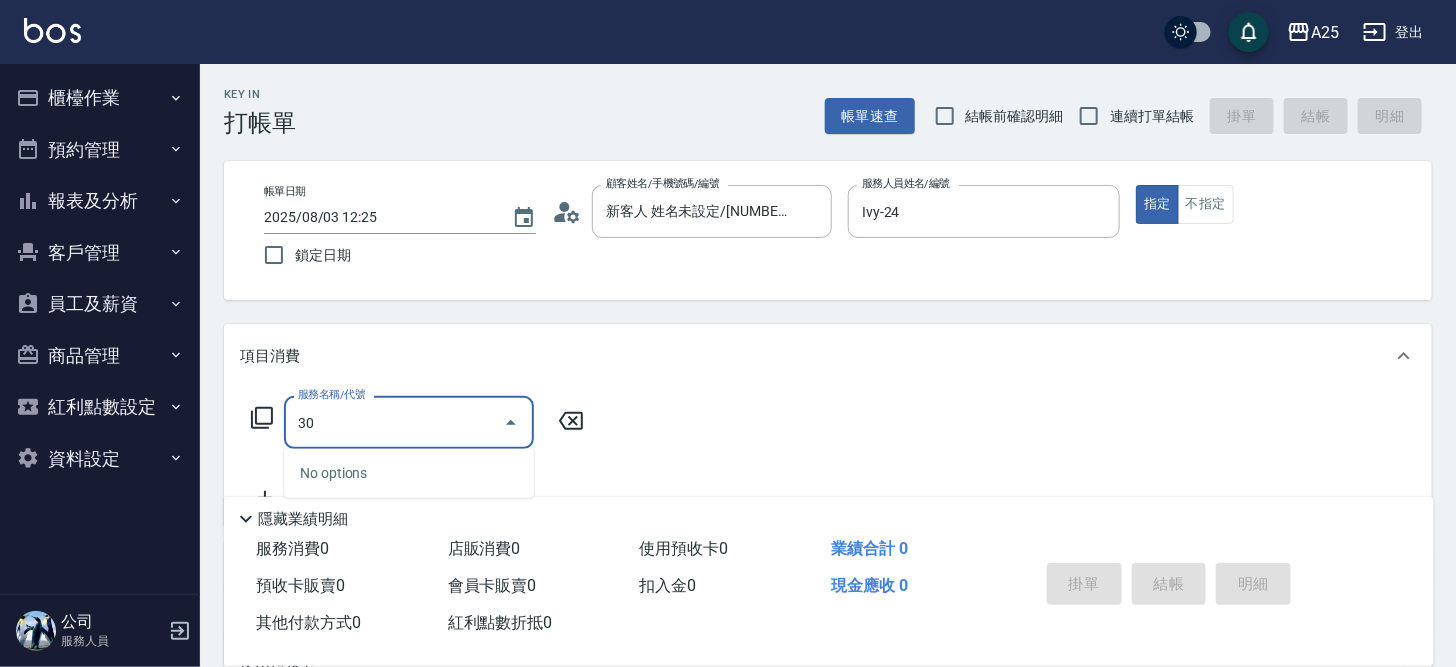 type on "301" 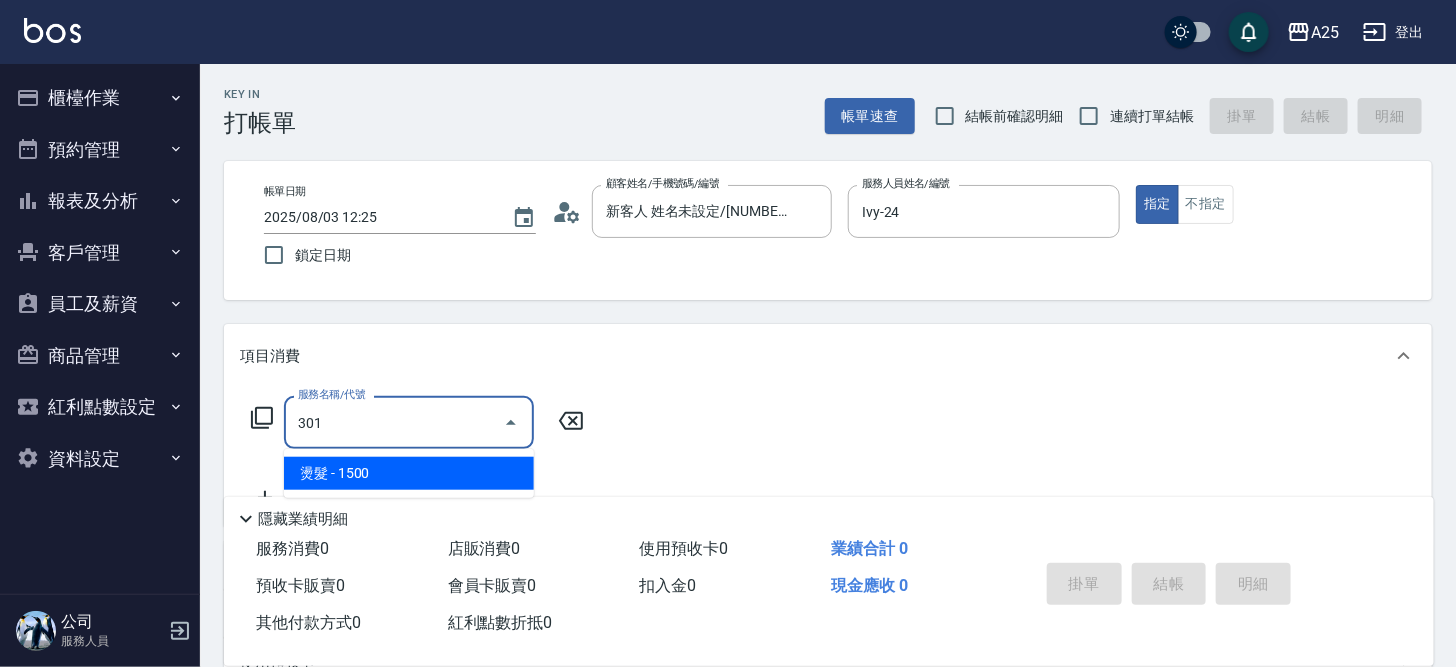 type on "150" 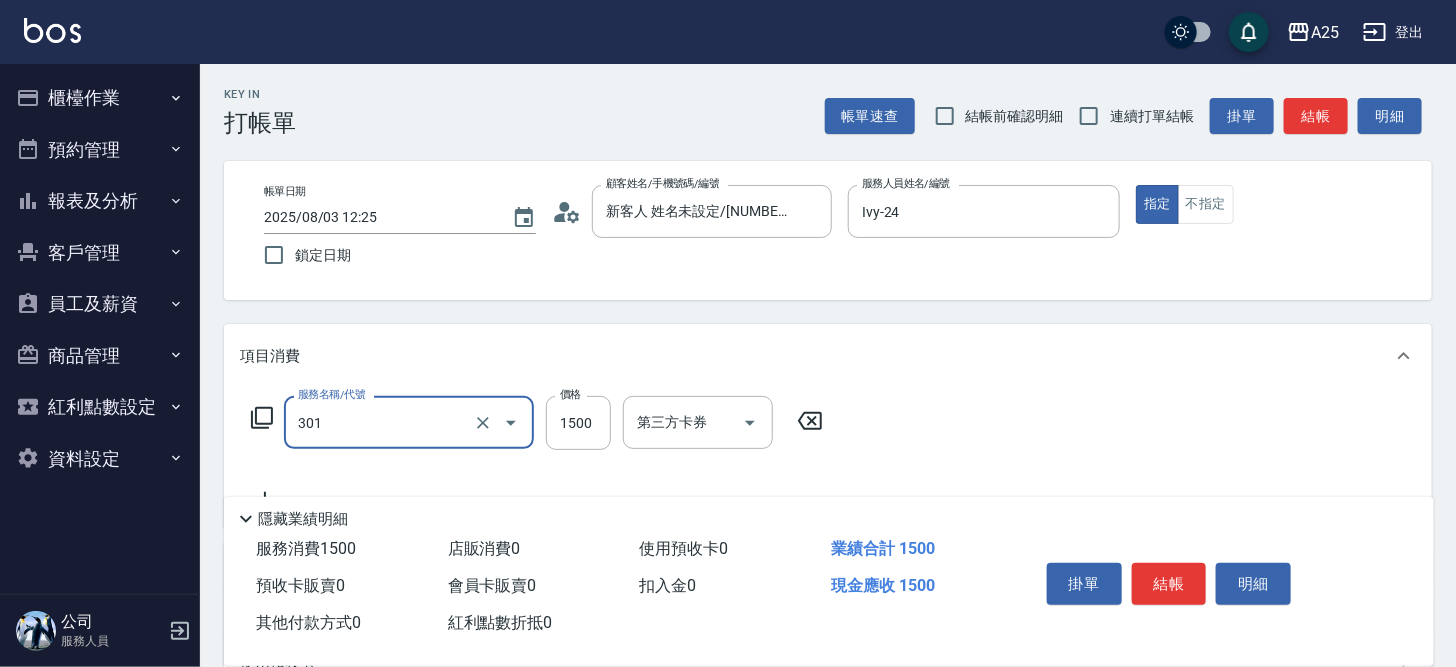 type on "燙髮(301)" 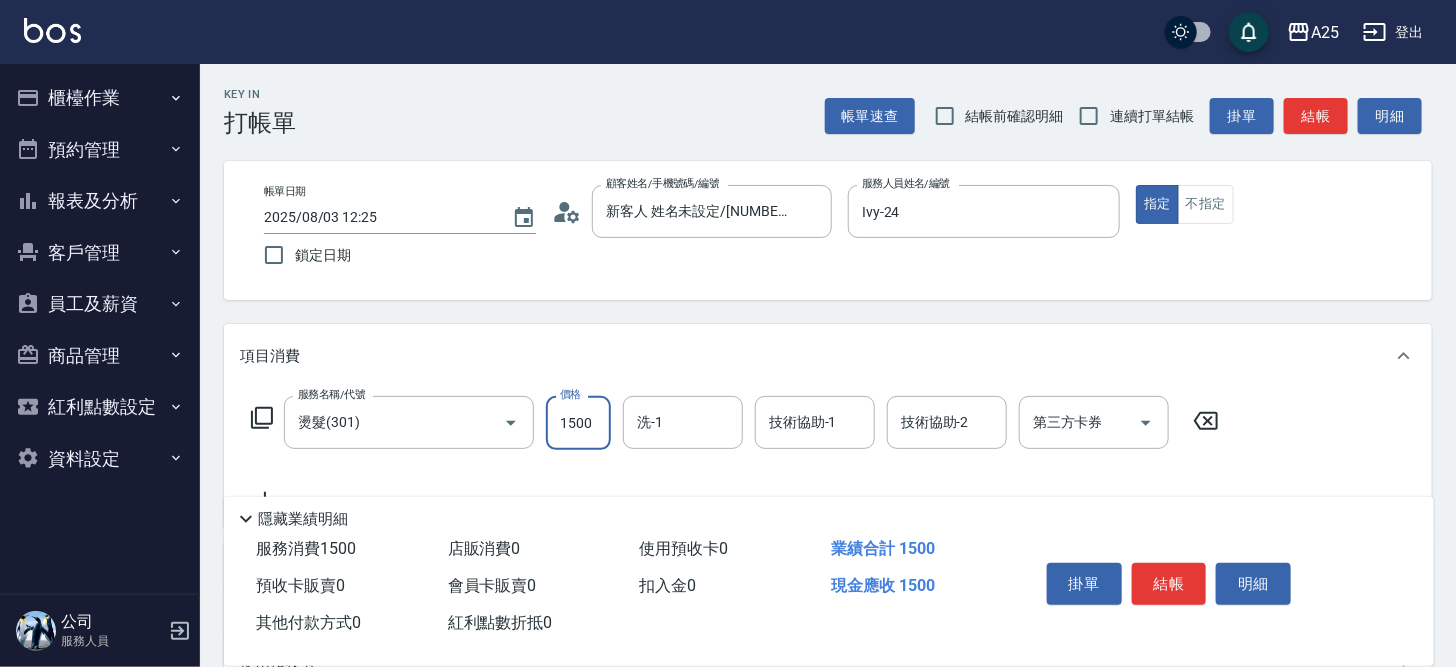 type on "0" 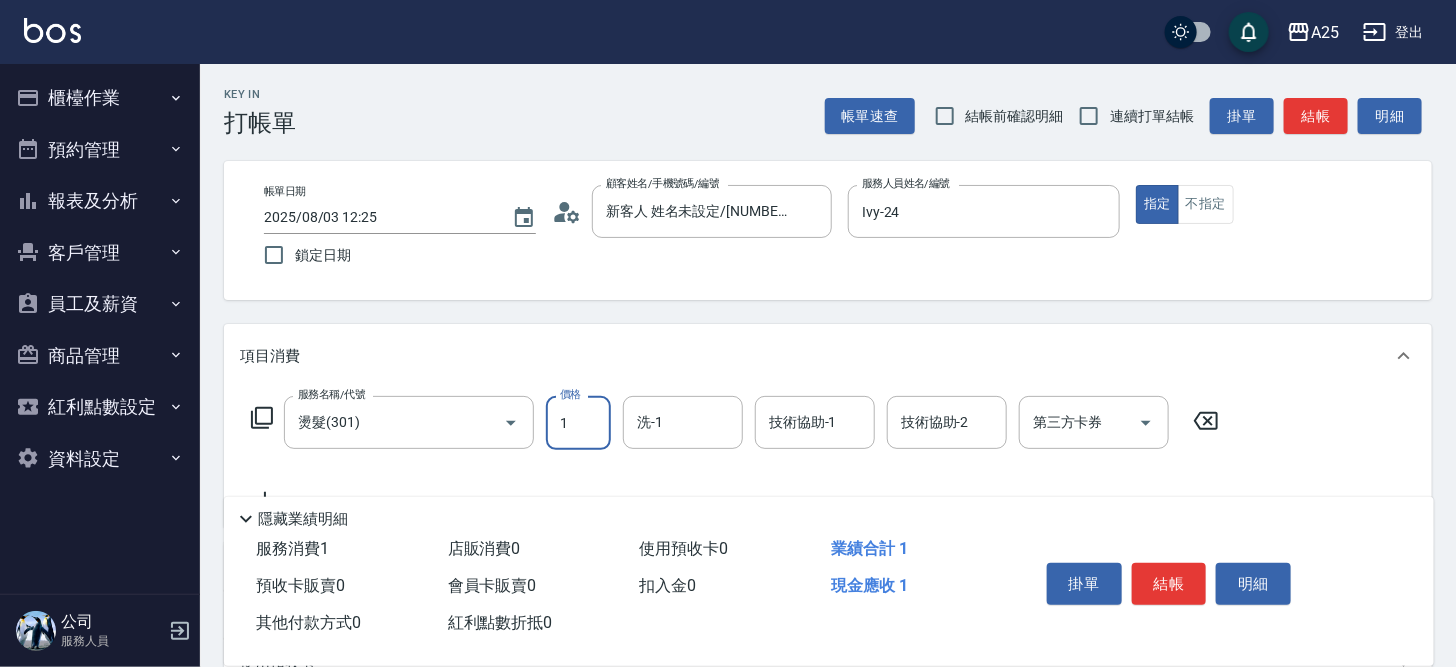 type on "11" 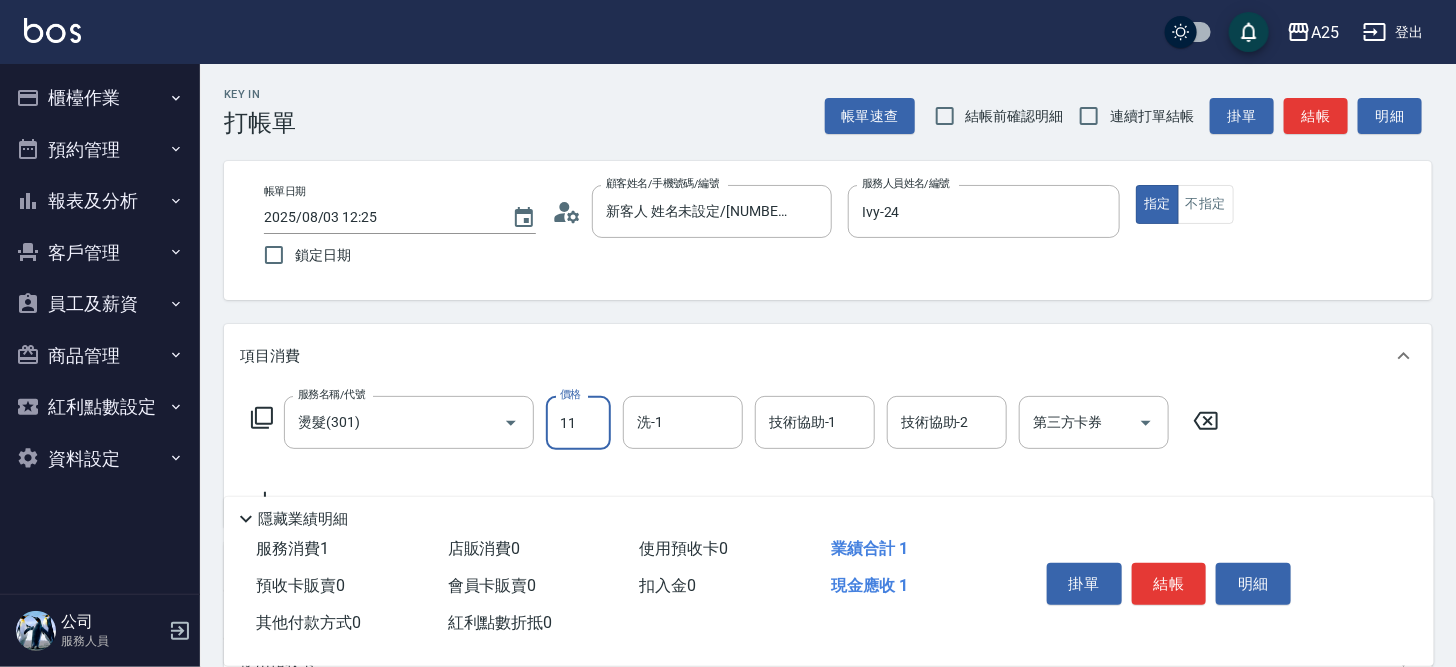 type on "10" 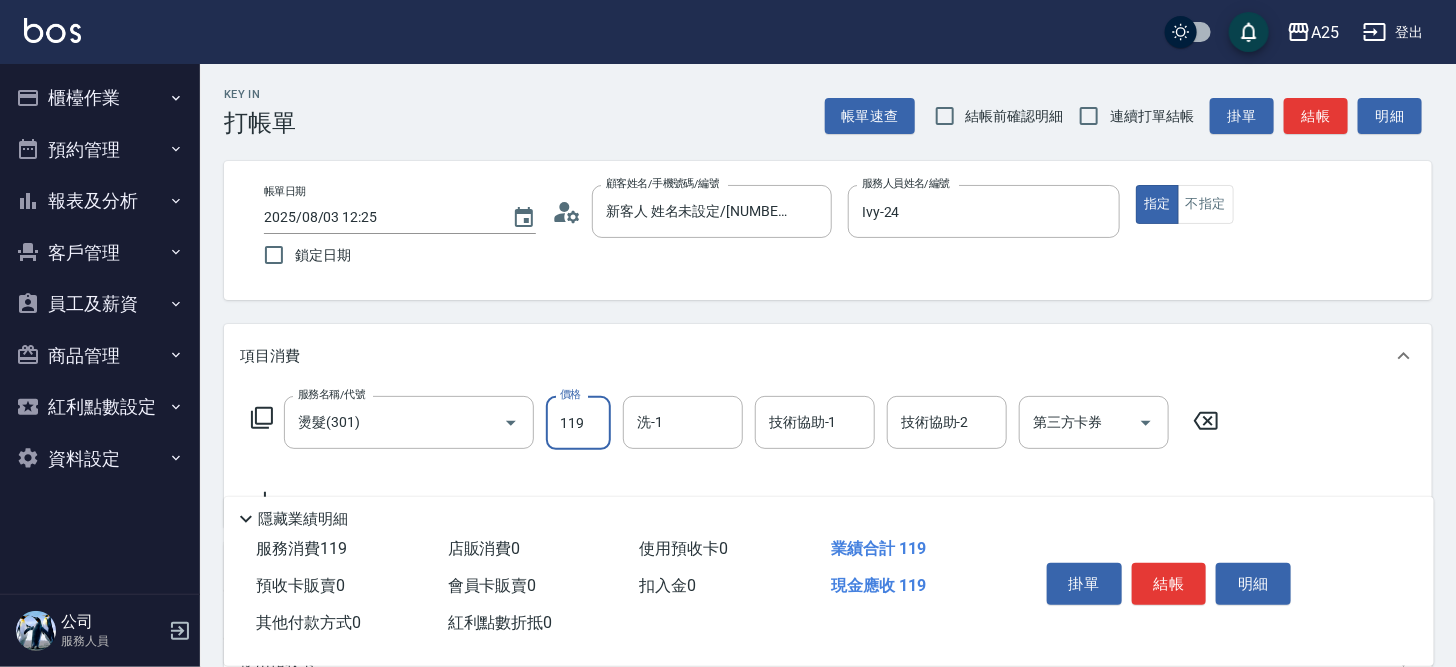 type on "110" 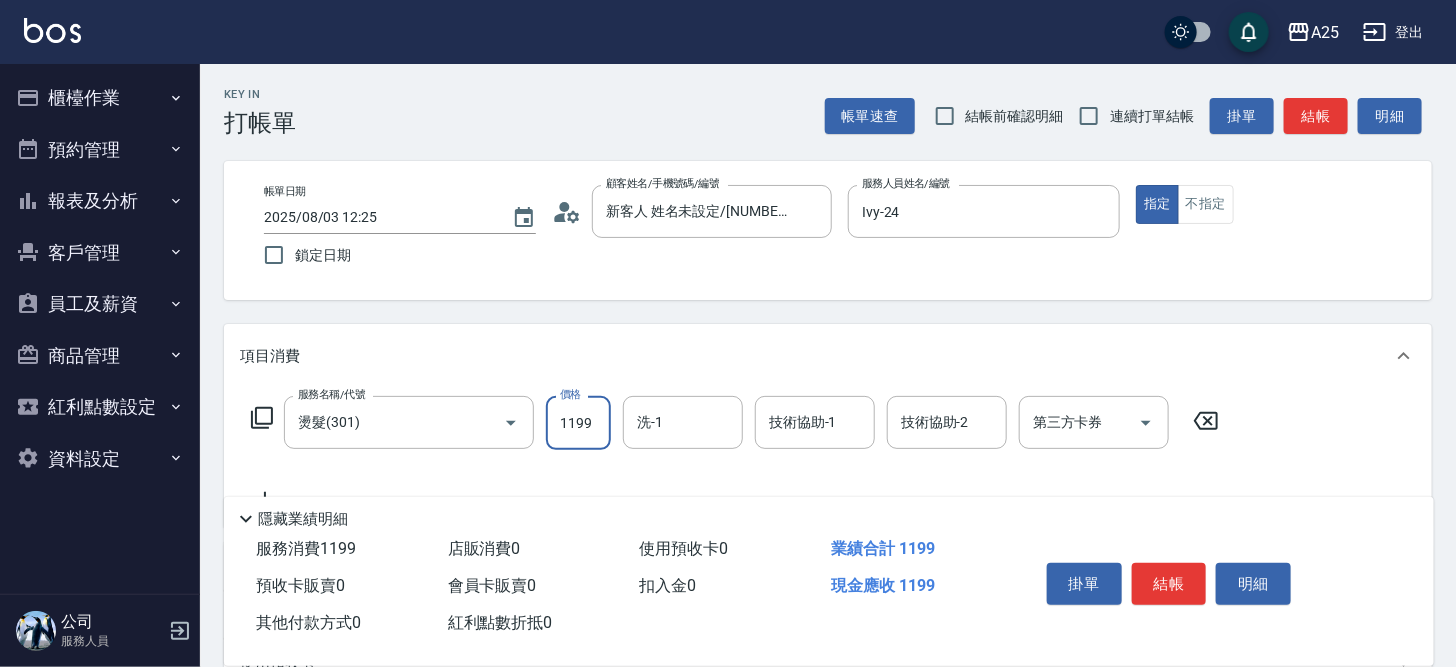 type on "1199" 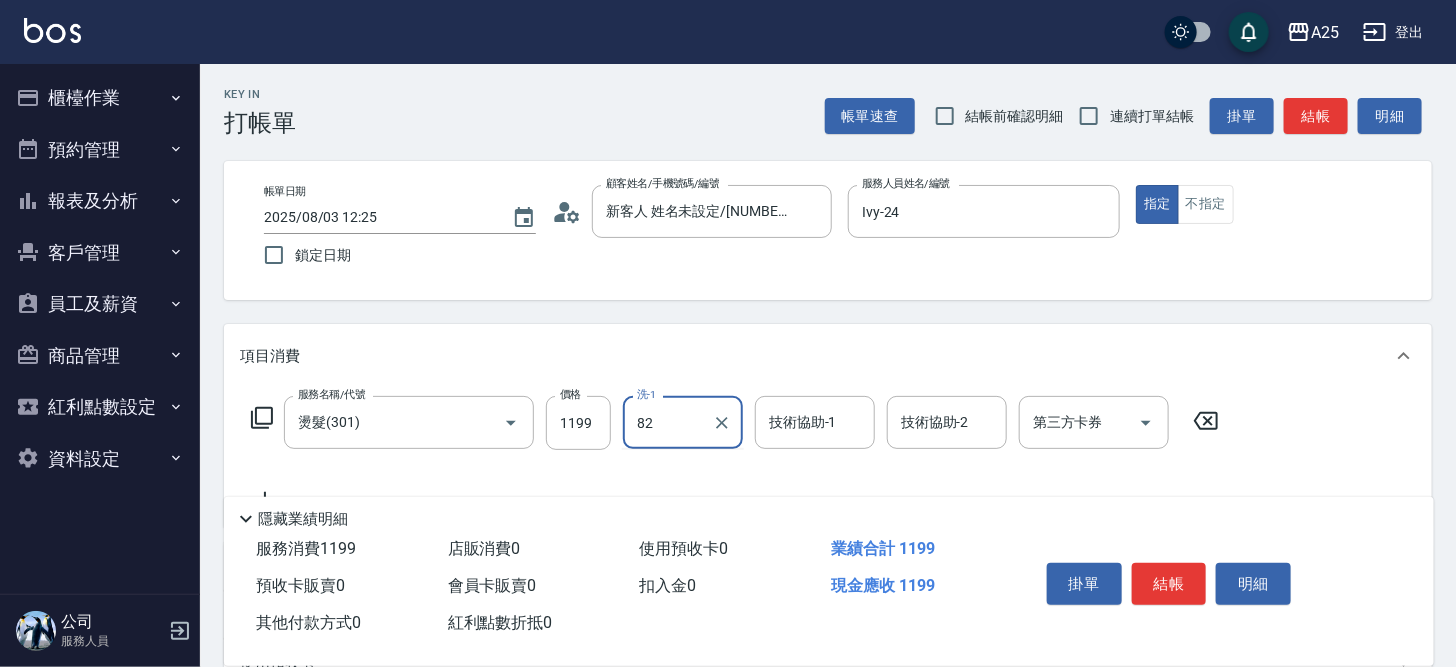 type on "小曼-82" 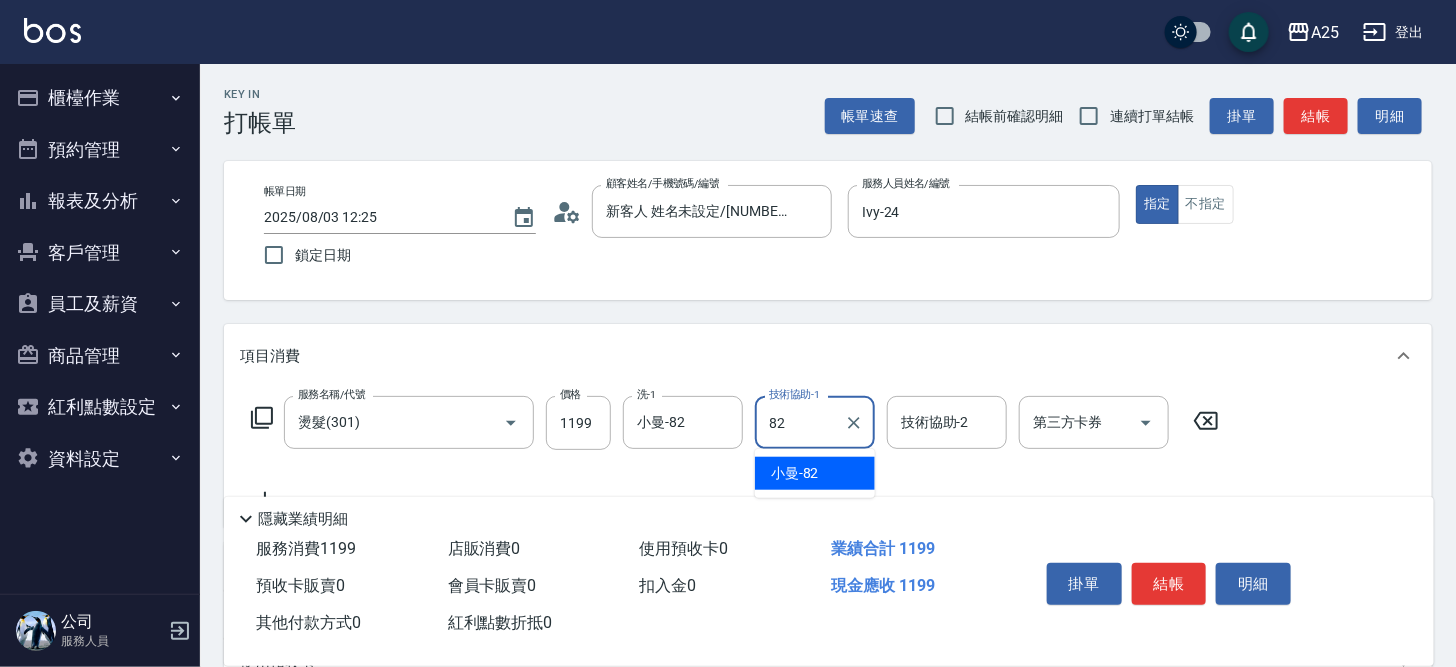 type on "小曼-82" 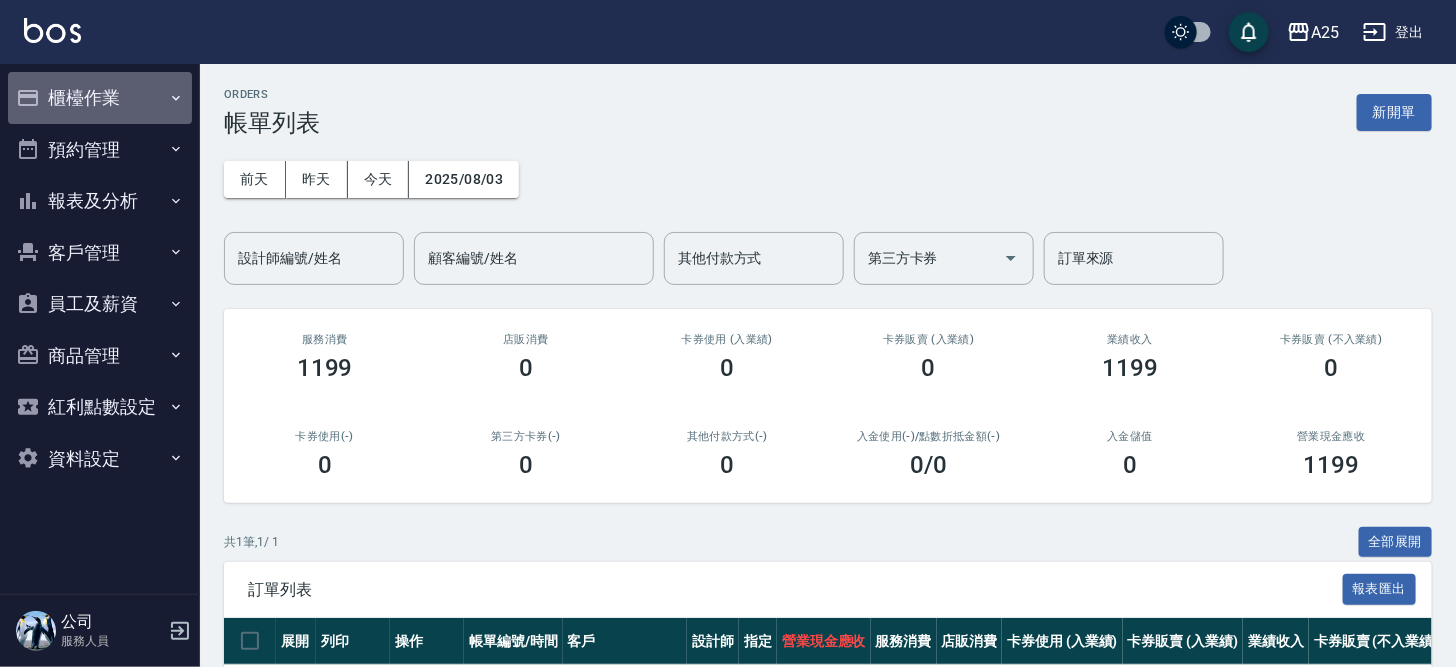click on "櫃檯作業" at bounding box center (100, 98) 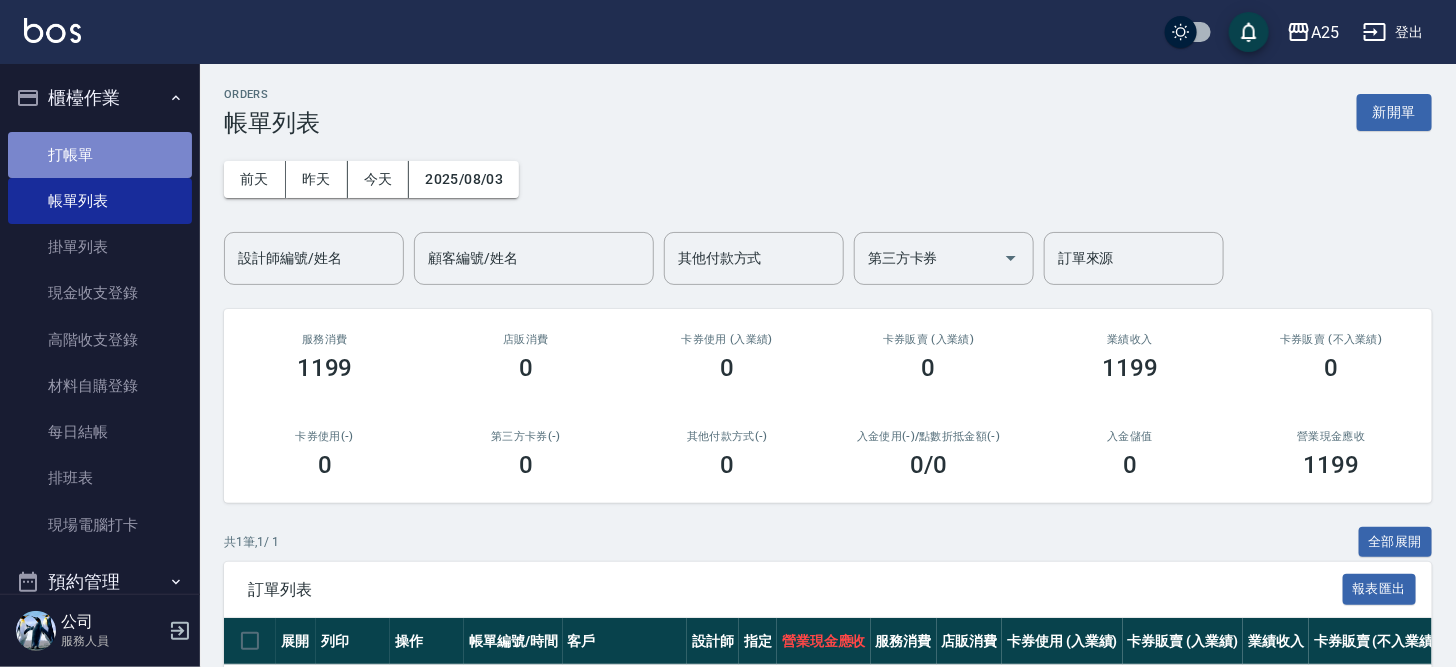click on "打帳單" at bounding box center [100, 155] 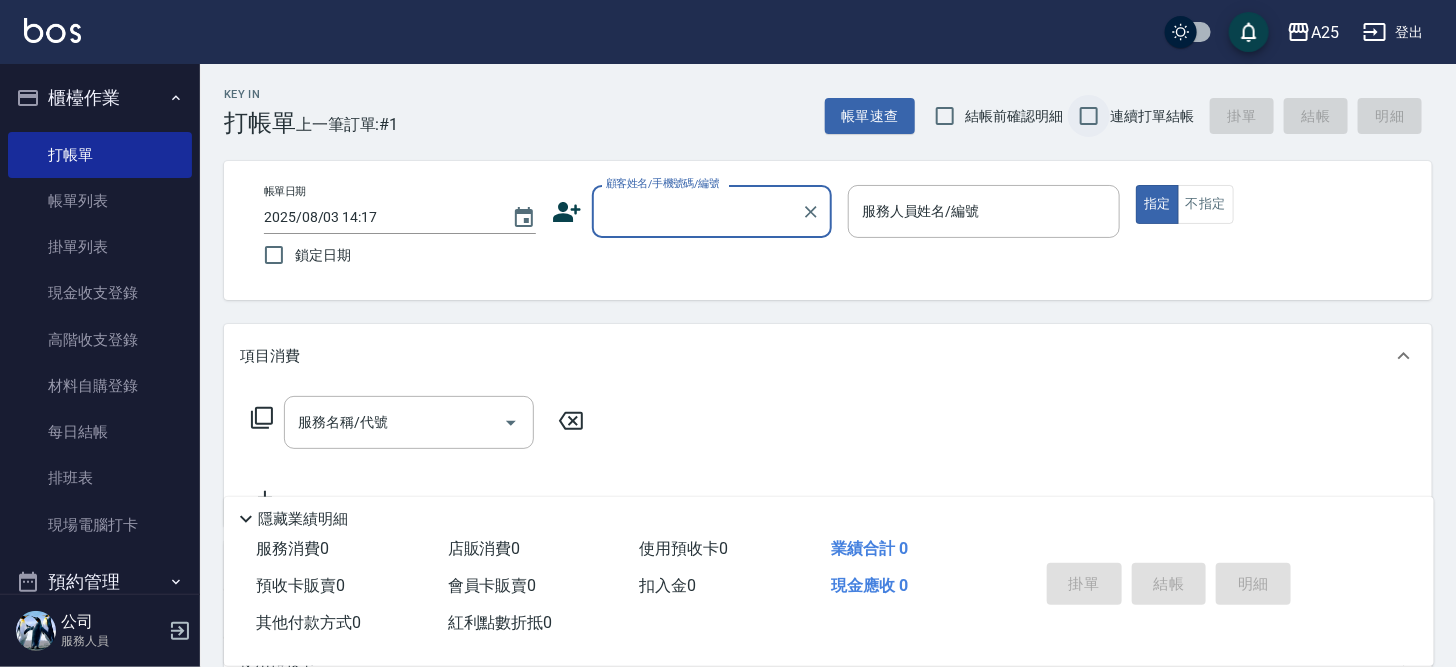 click on "連續打單結帳" at bounding box center (1089, 116) 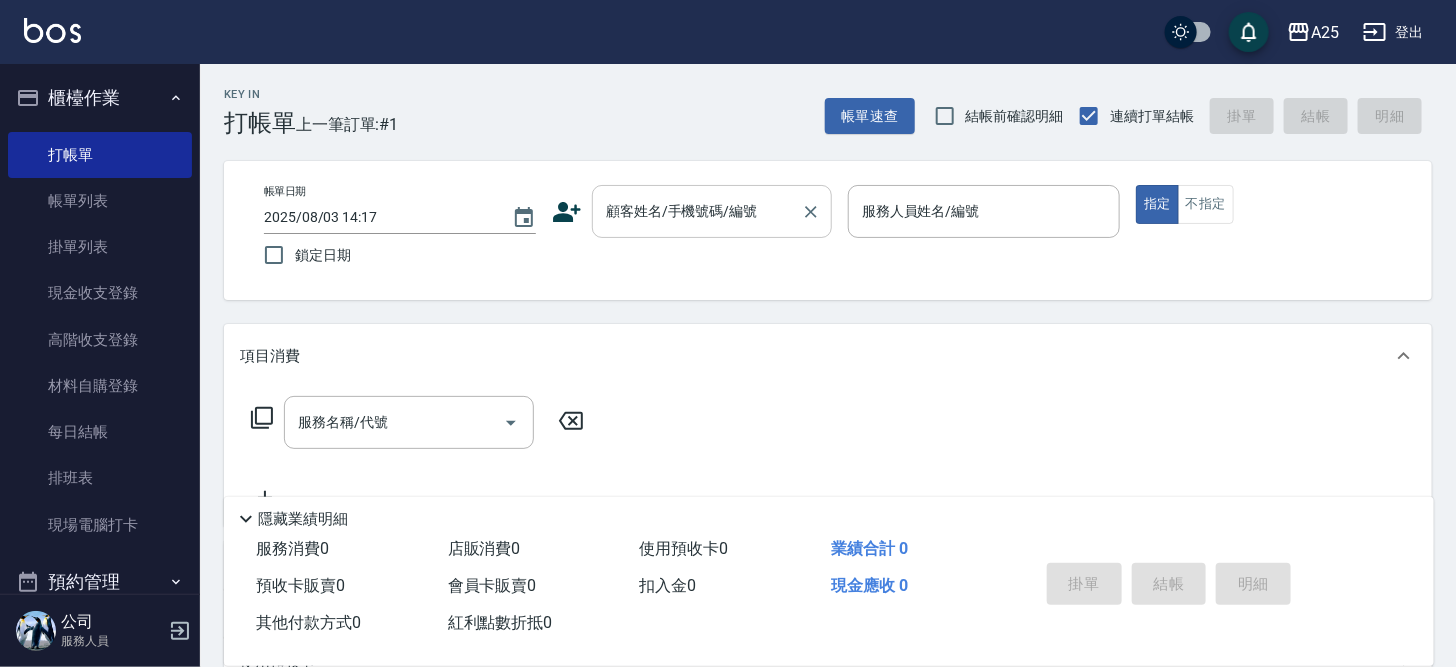 click on "顧客姓名/手機號碼/編號" at bounding box center [697, 211] 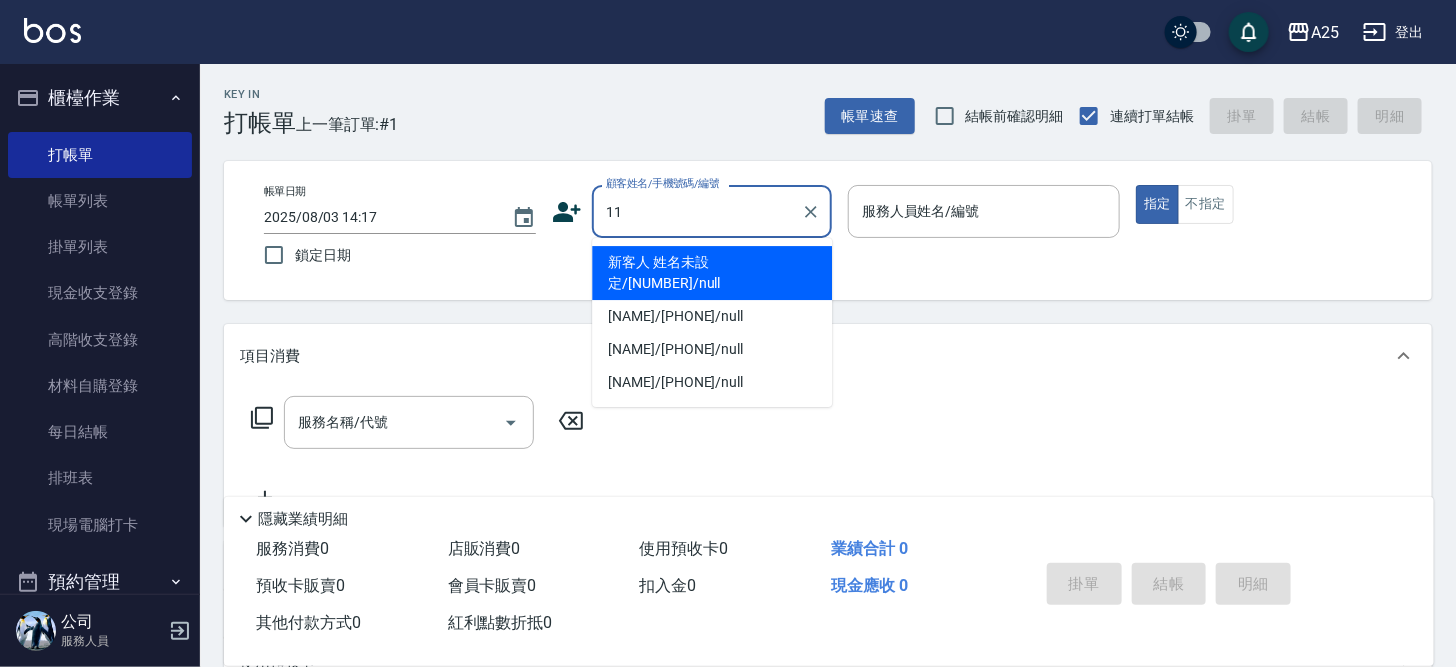 type on "新客人 姓名未設定/11/null" 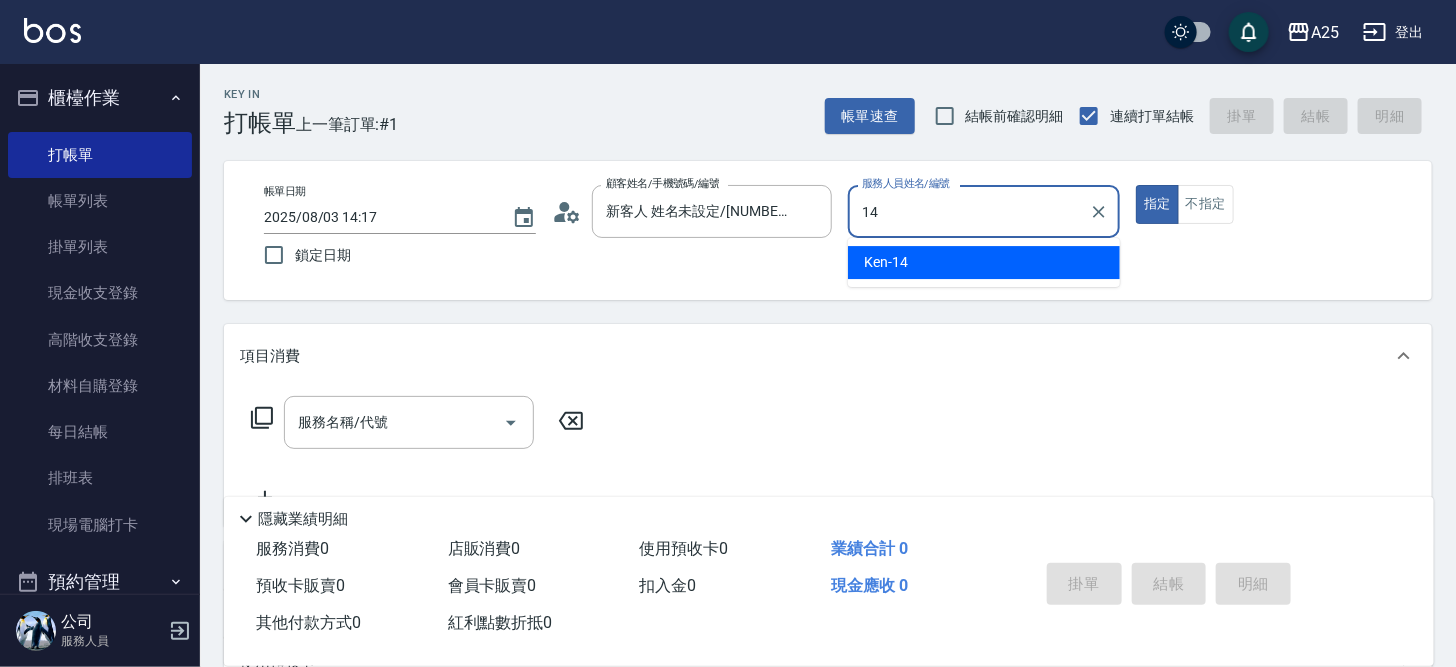 type on "Ken-14" 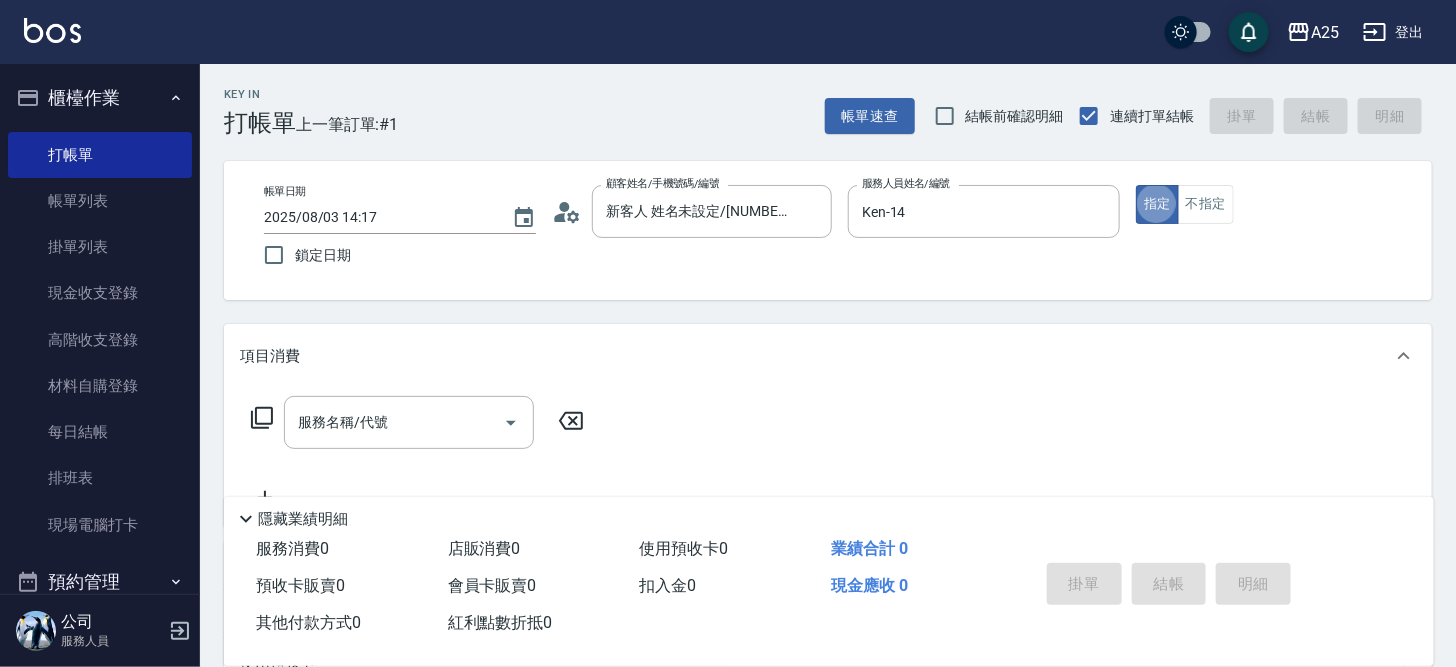 type on "true" 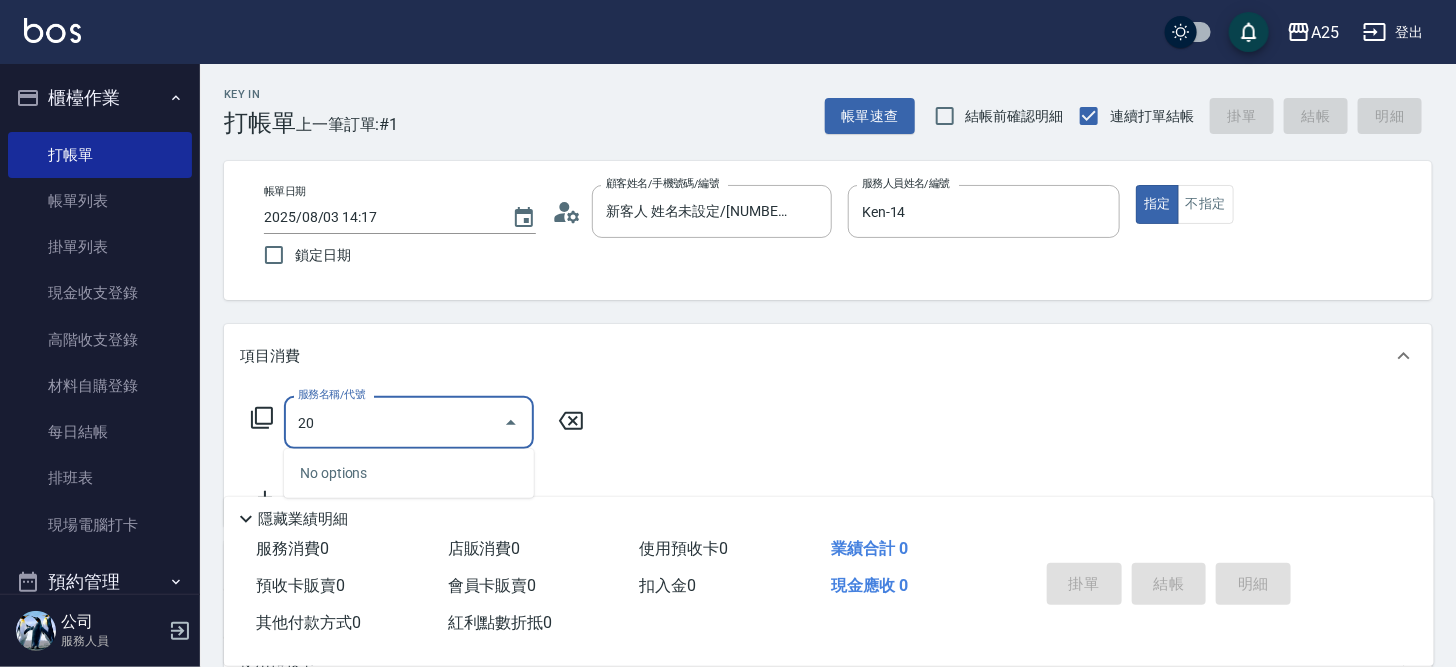 type on "201" 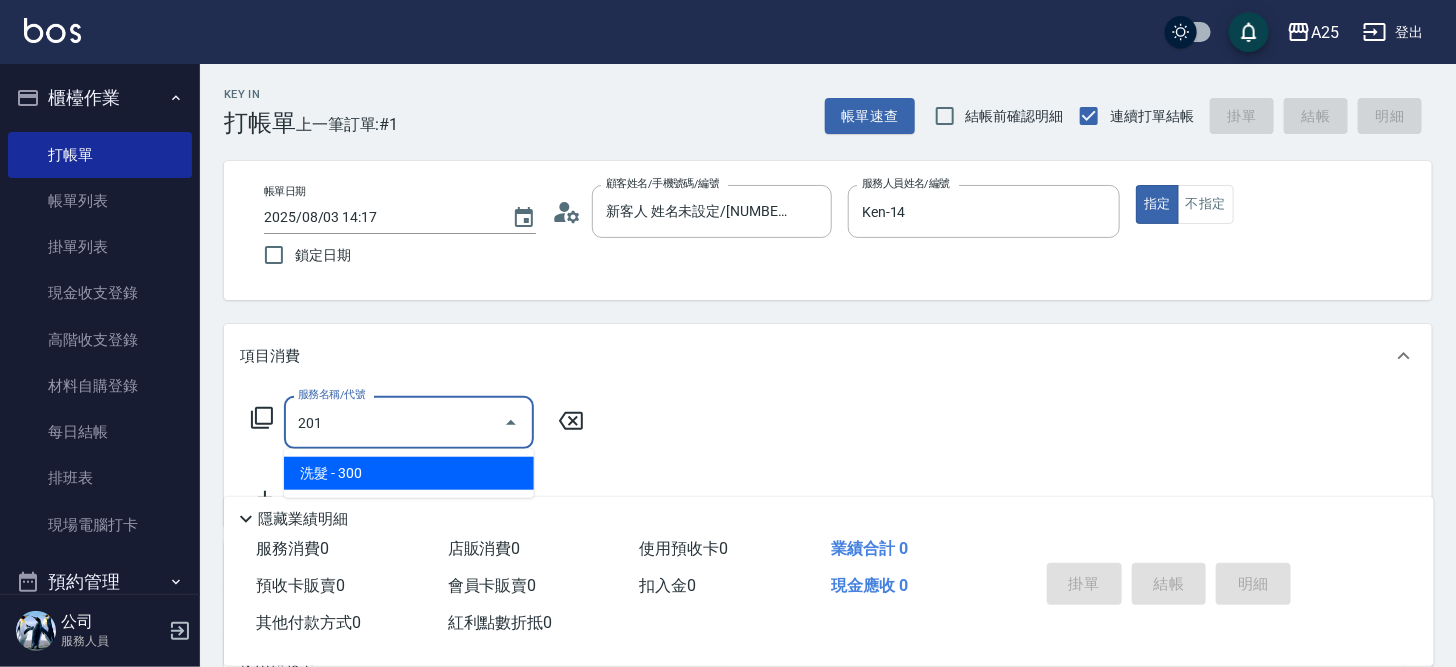 type on "30" 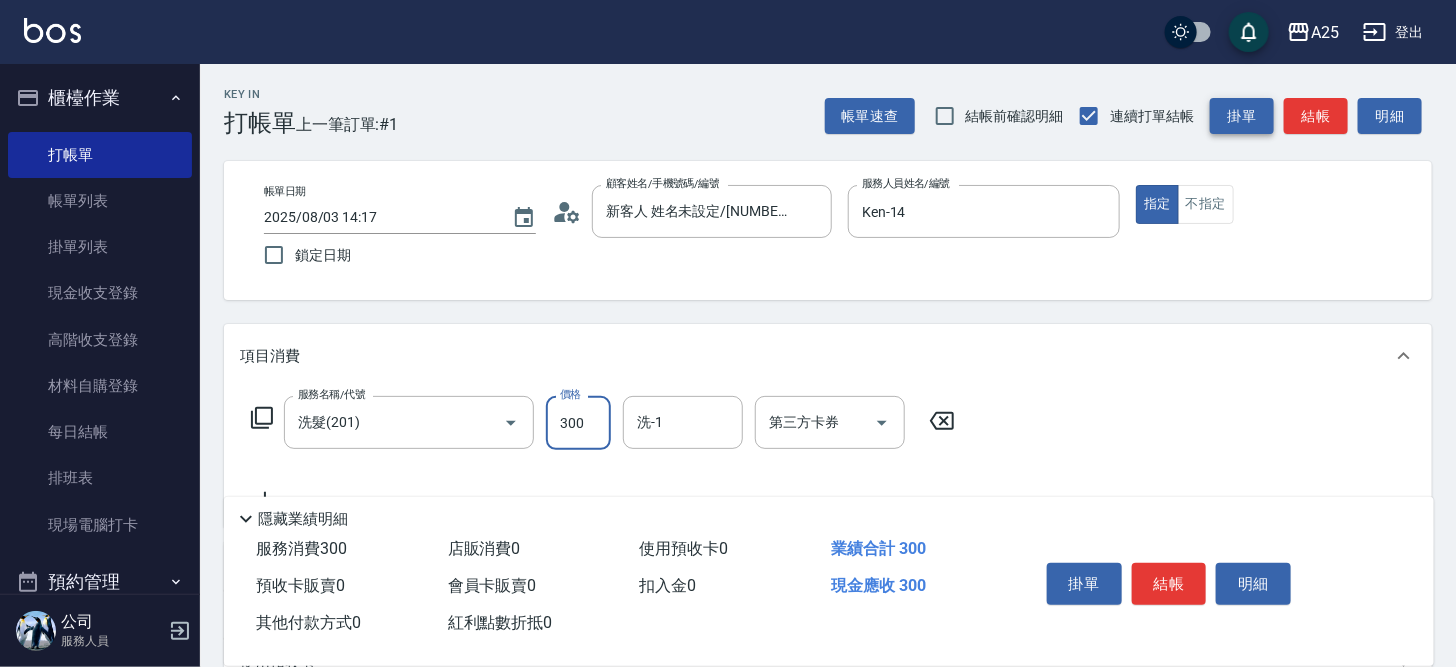 type on "0" 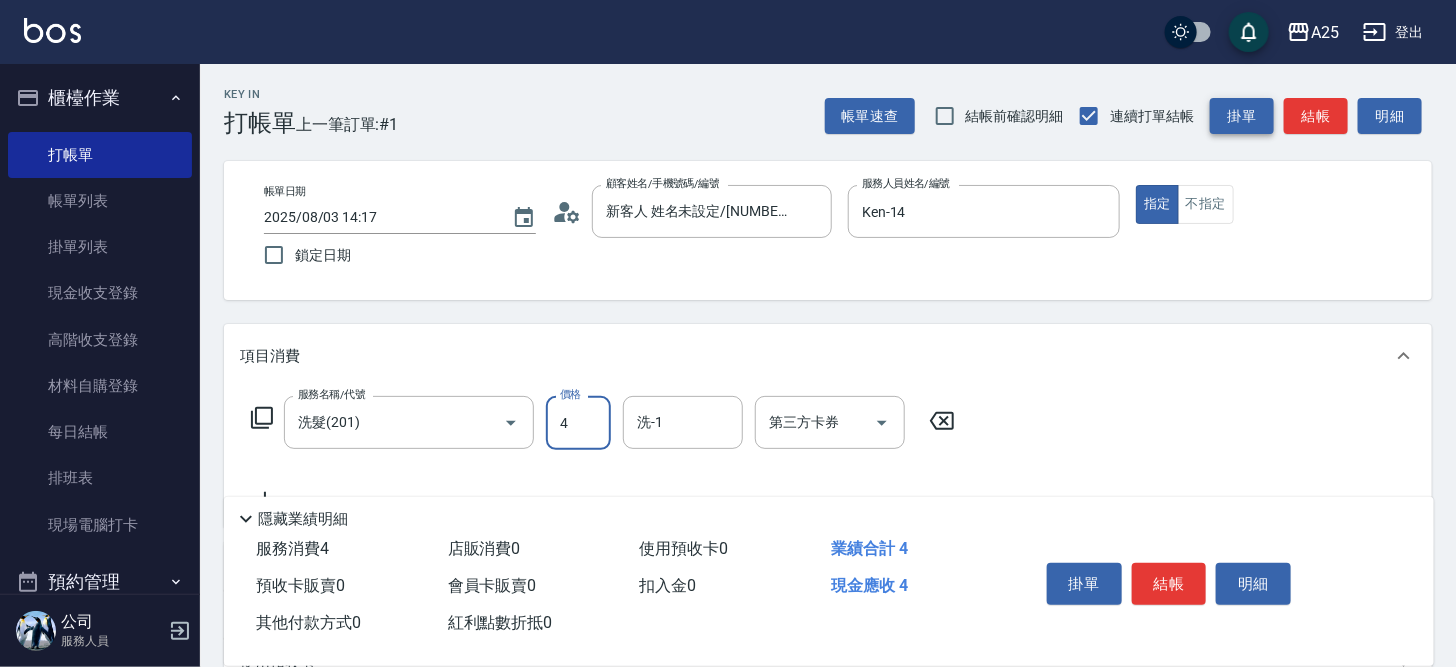 type on "40" 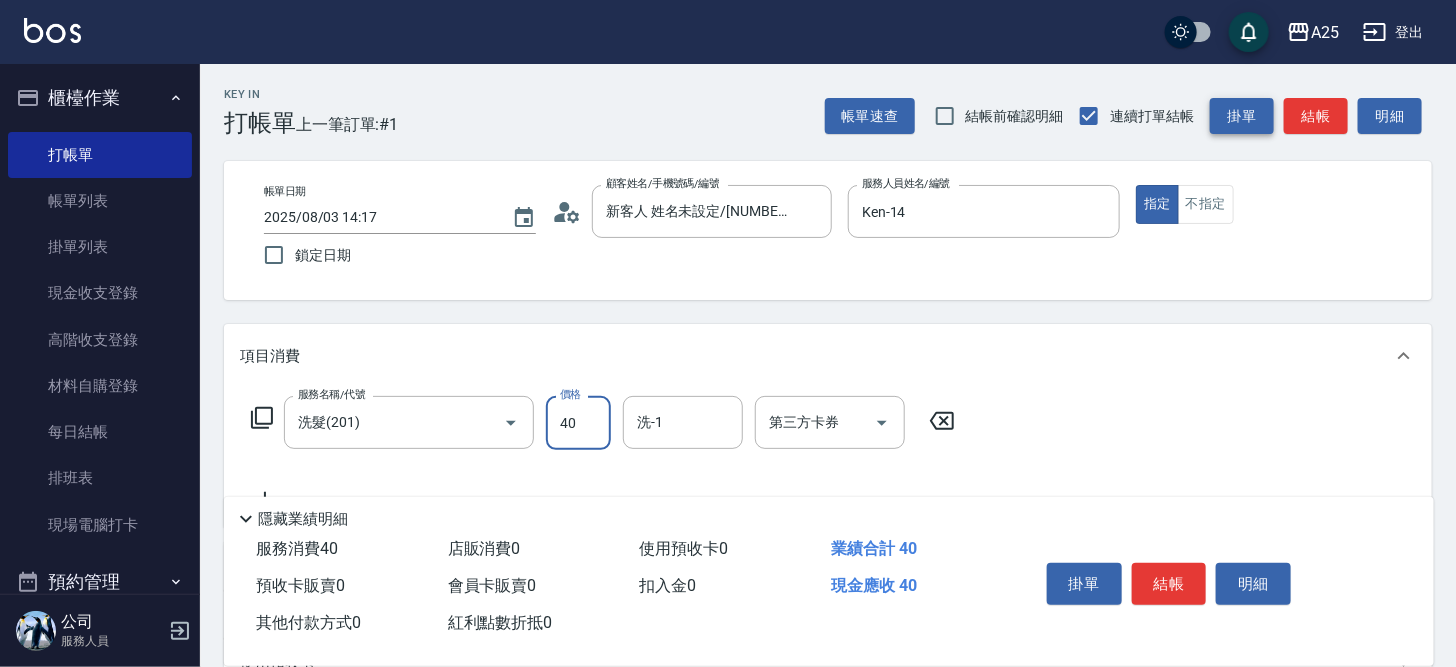 type on "40" 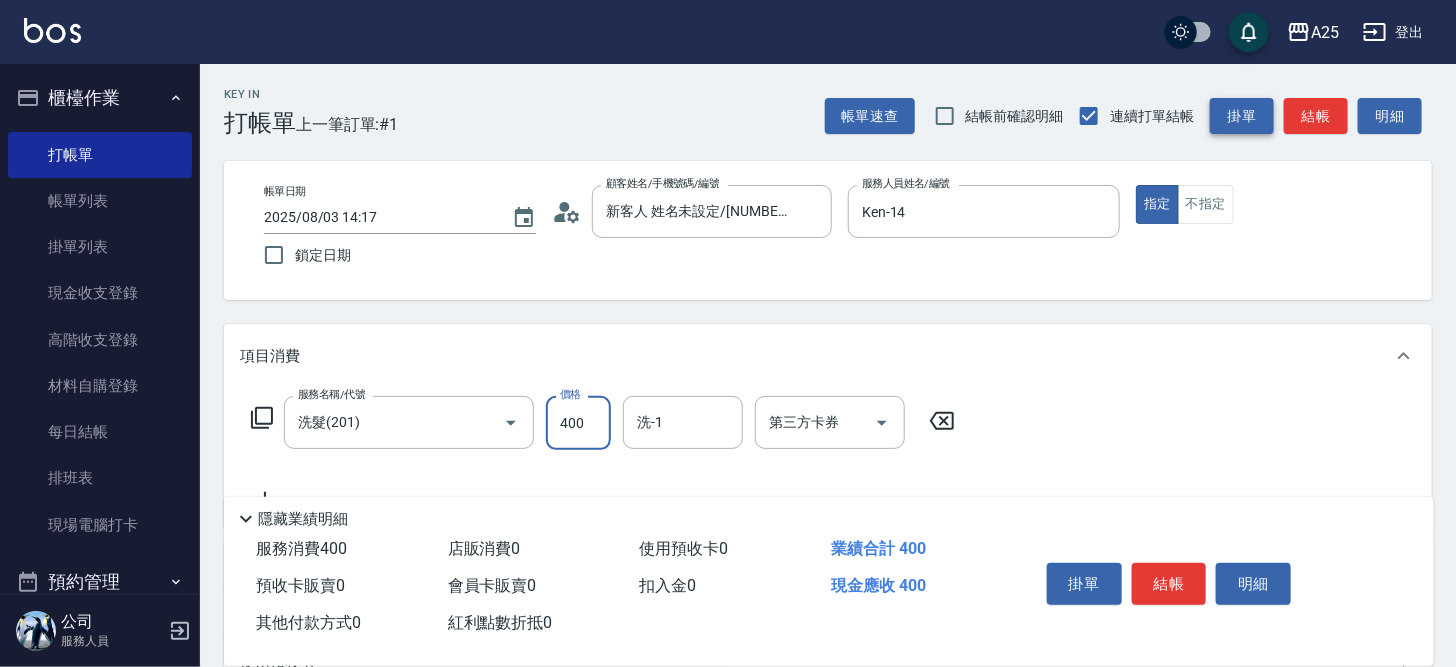 type on "400" 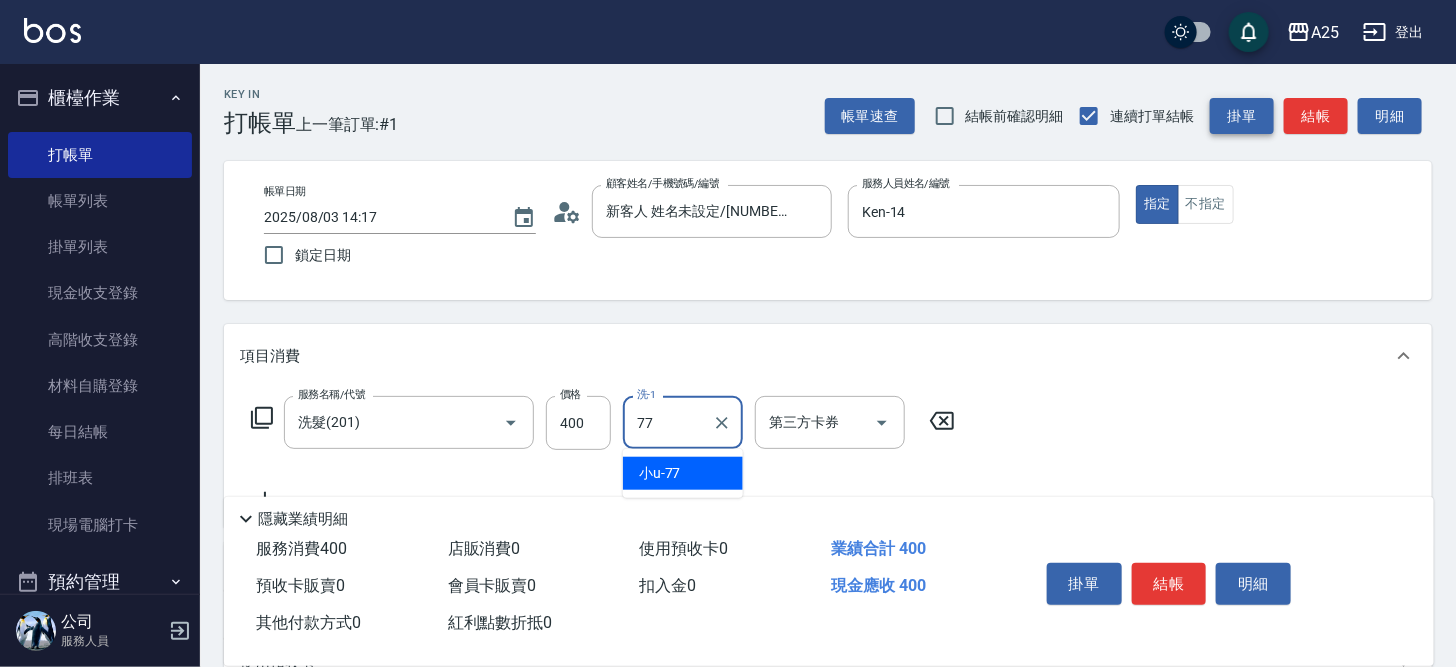 type on "小u-77" 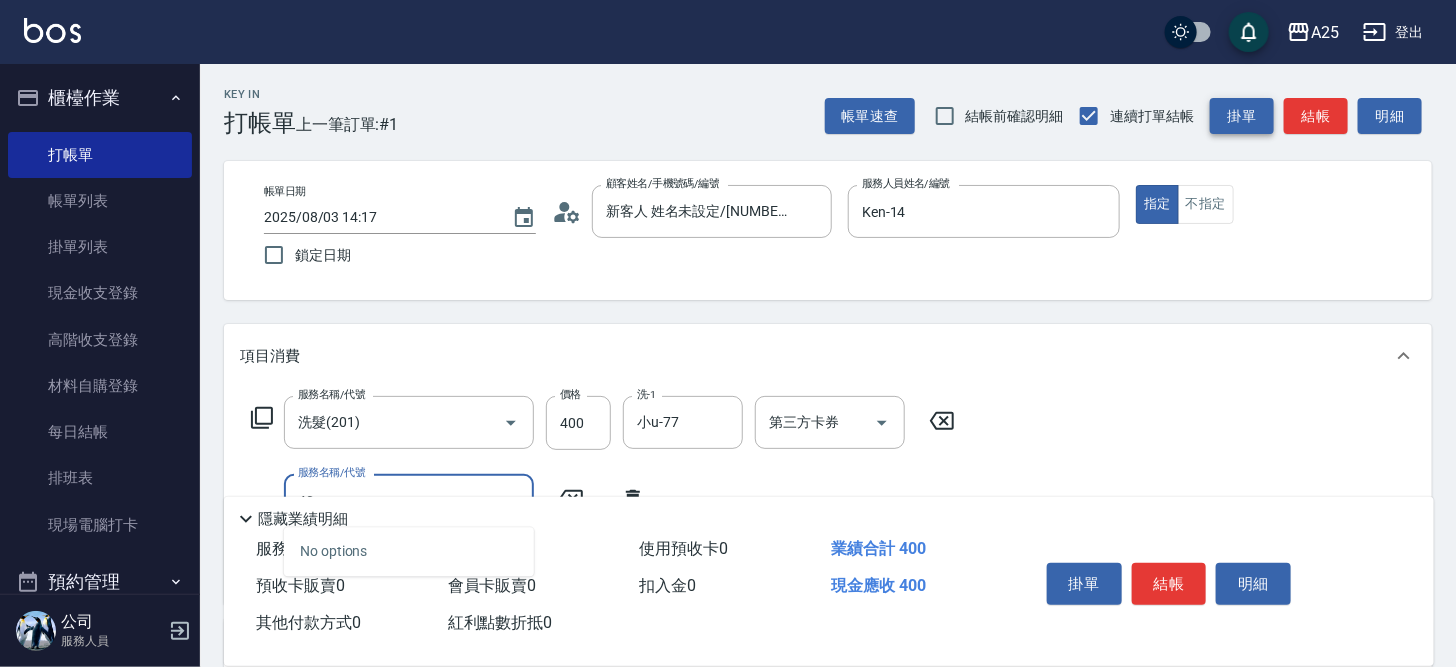 type on "401" 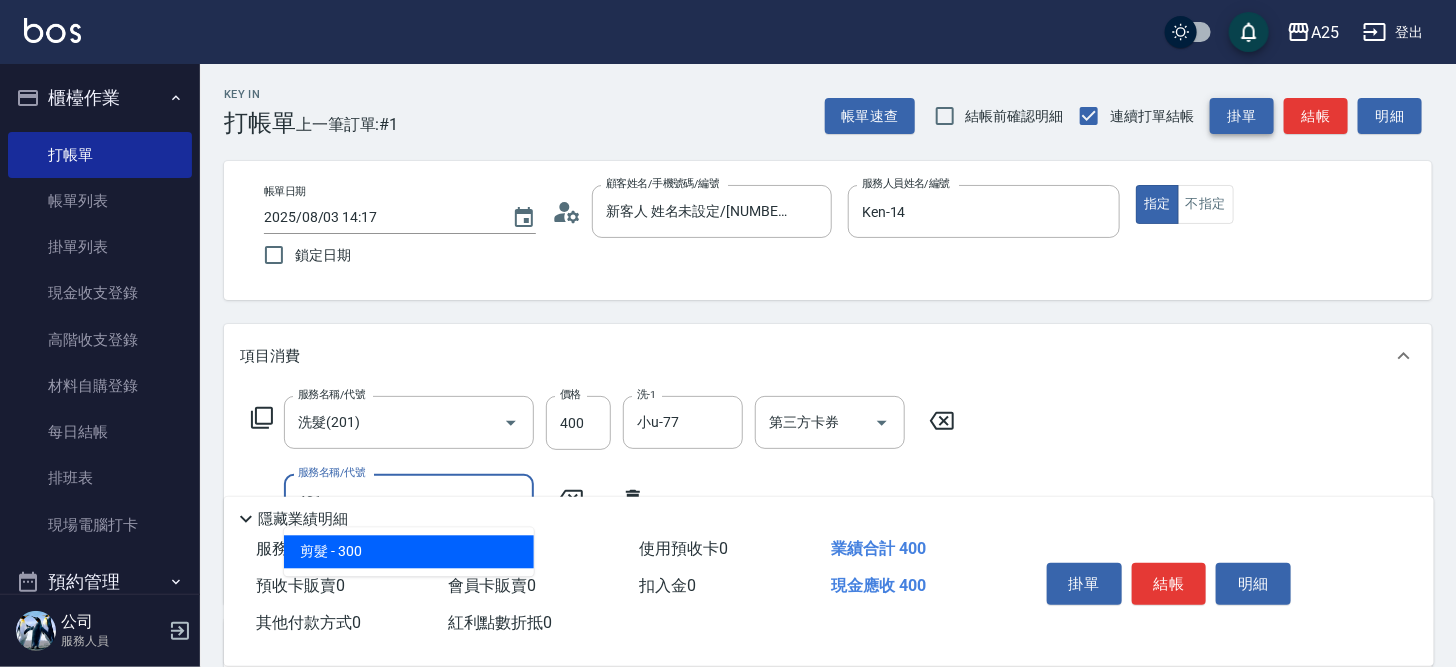 type on "70" 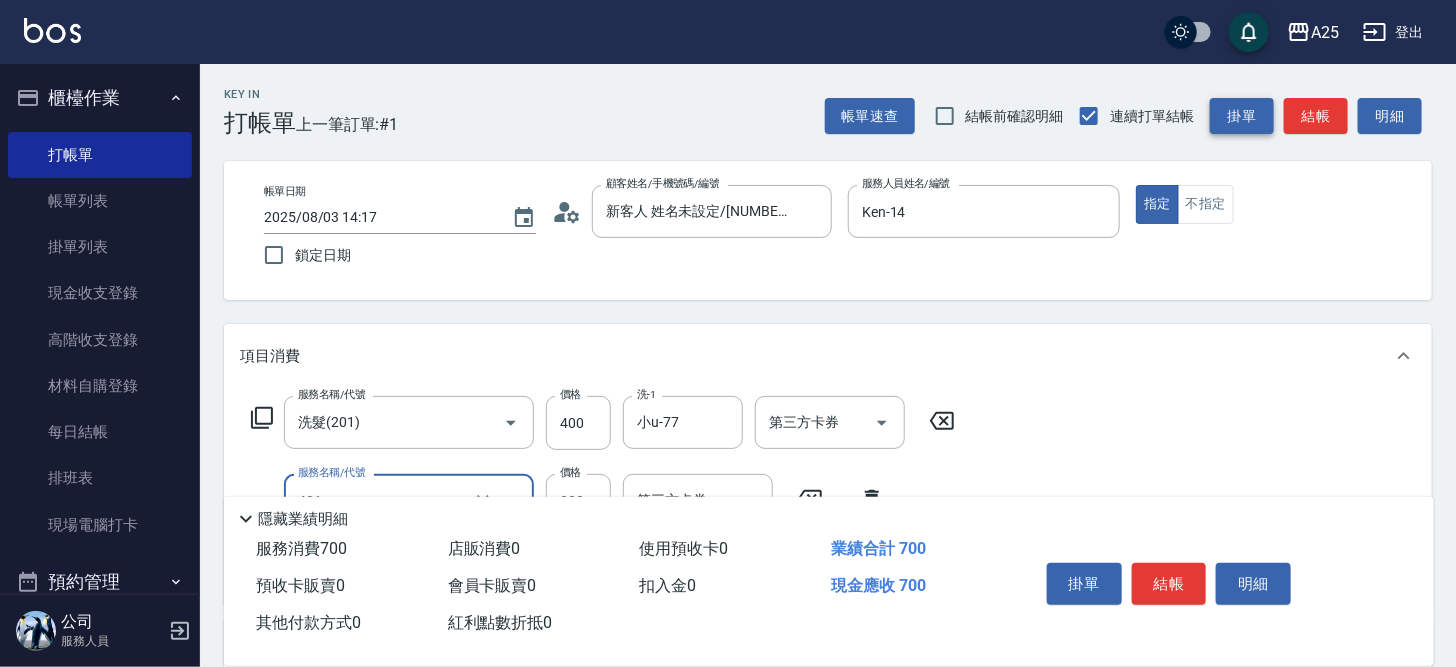 type on "剪髮(401)" 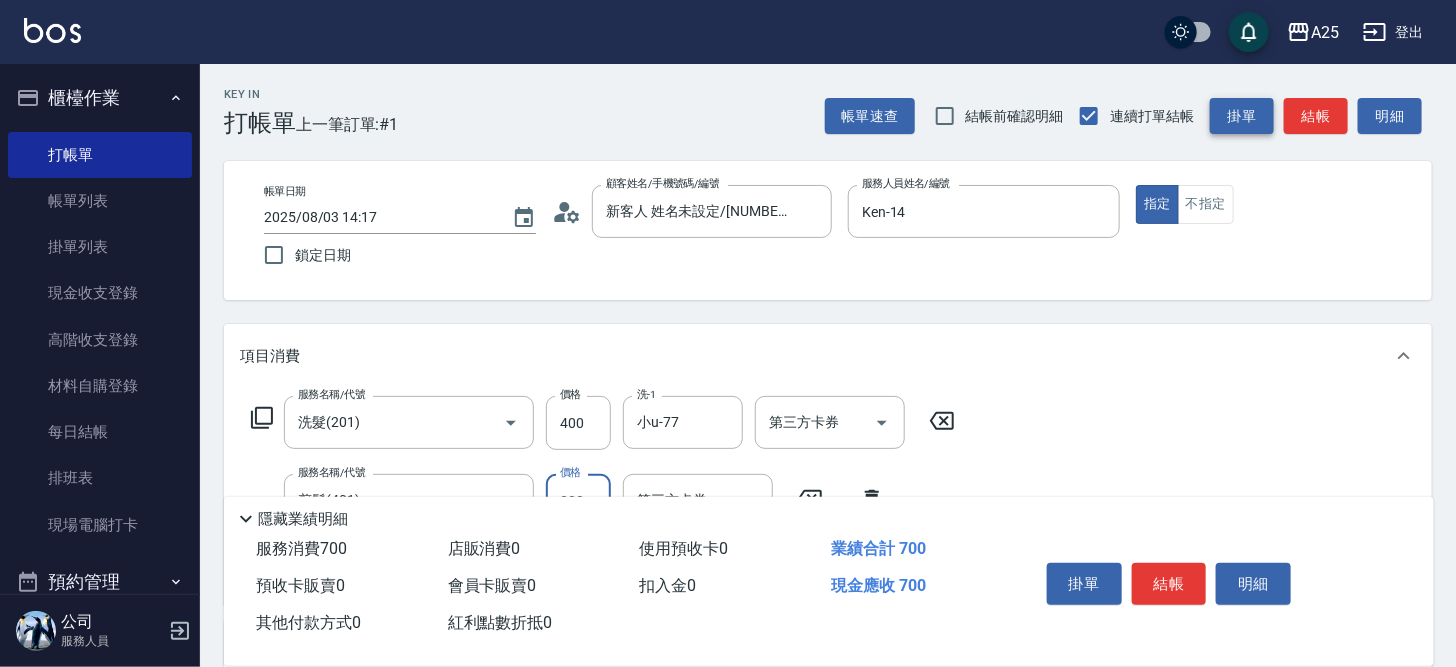 type on "40" 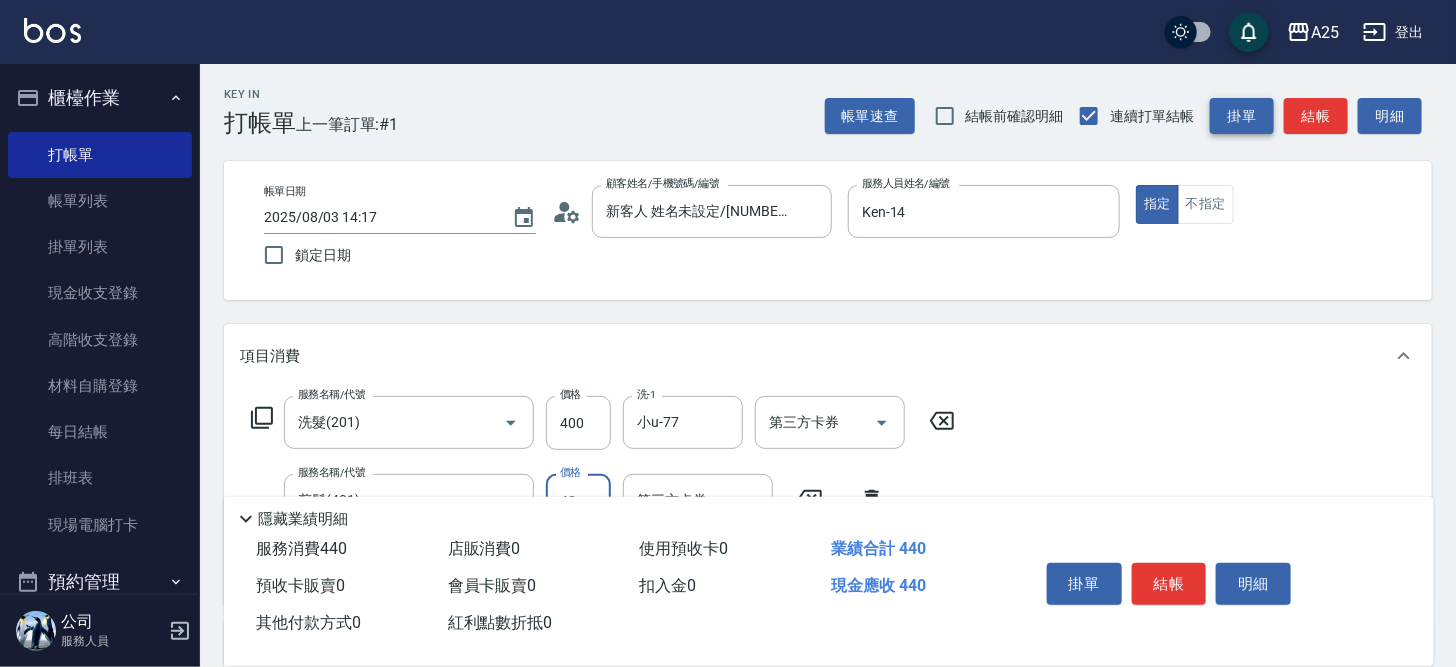 type on "400" 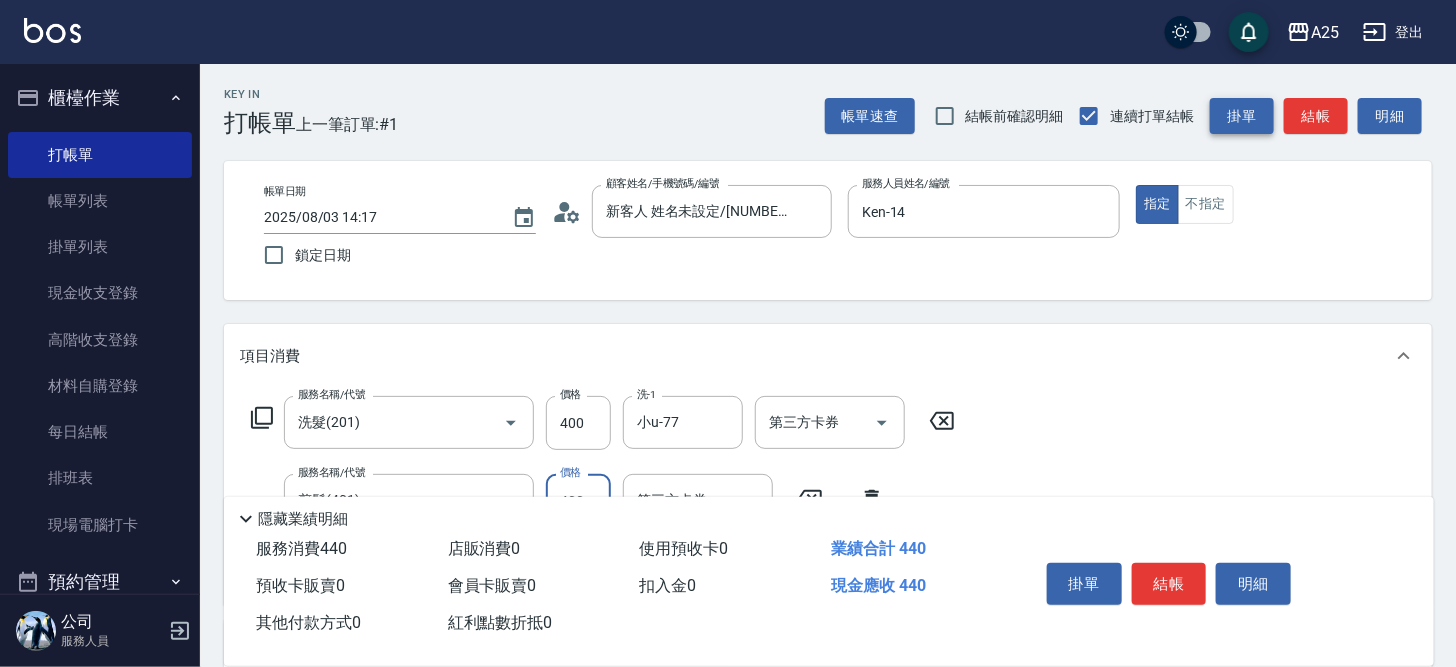 type on "80" 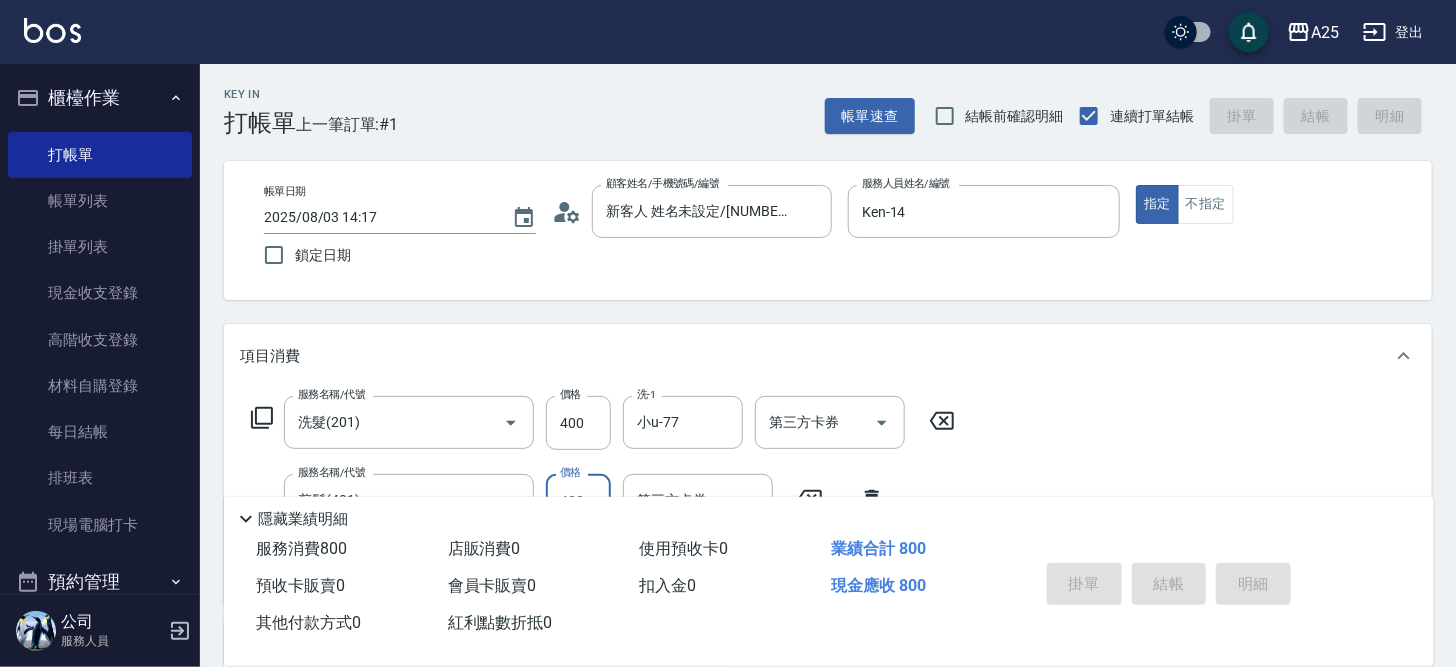 type on "2025/08/03 14:18" 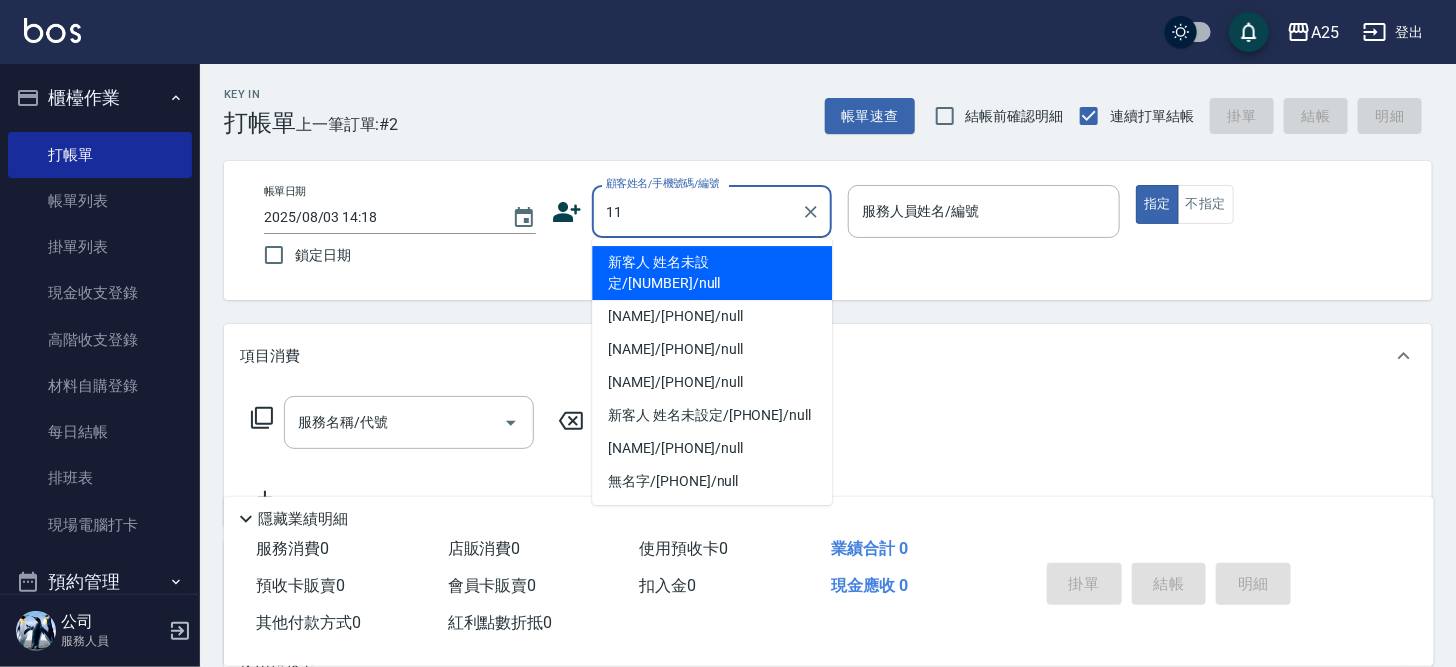 type on "新客人 姓名未設定/11/null" 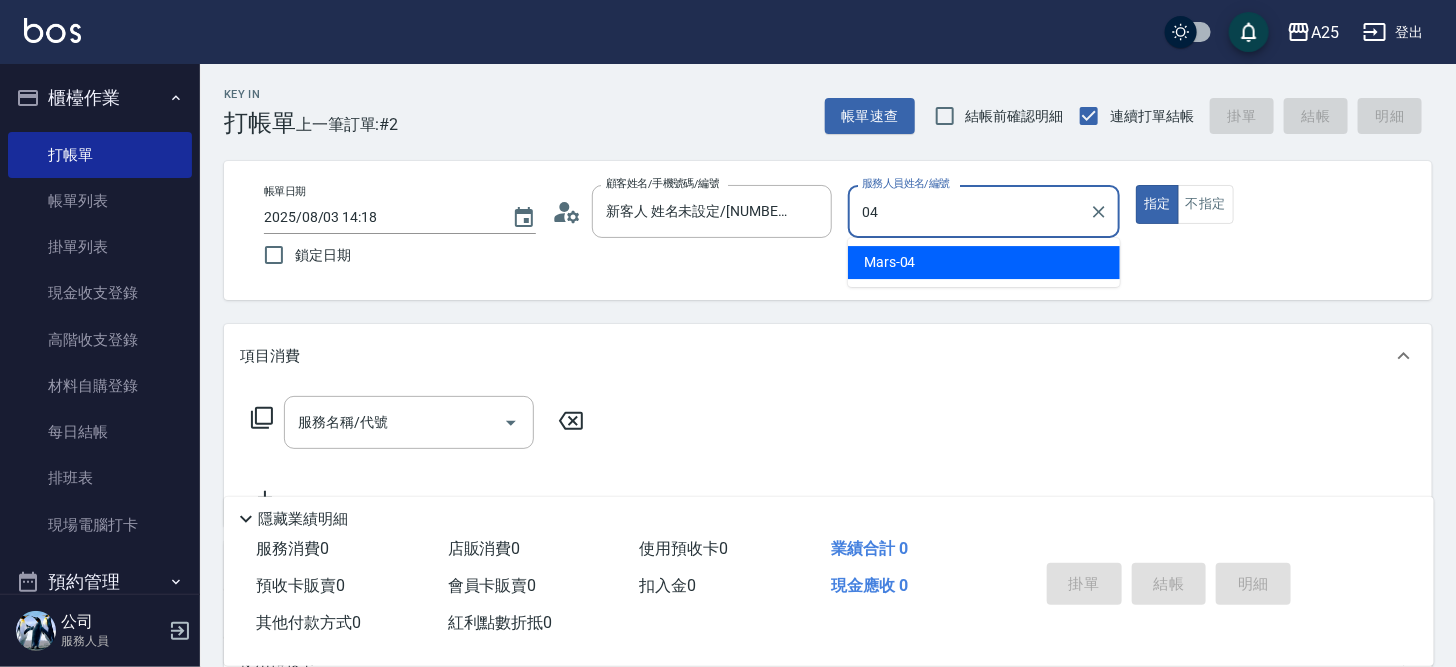 type on "Mars-04" 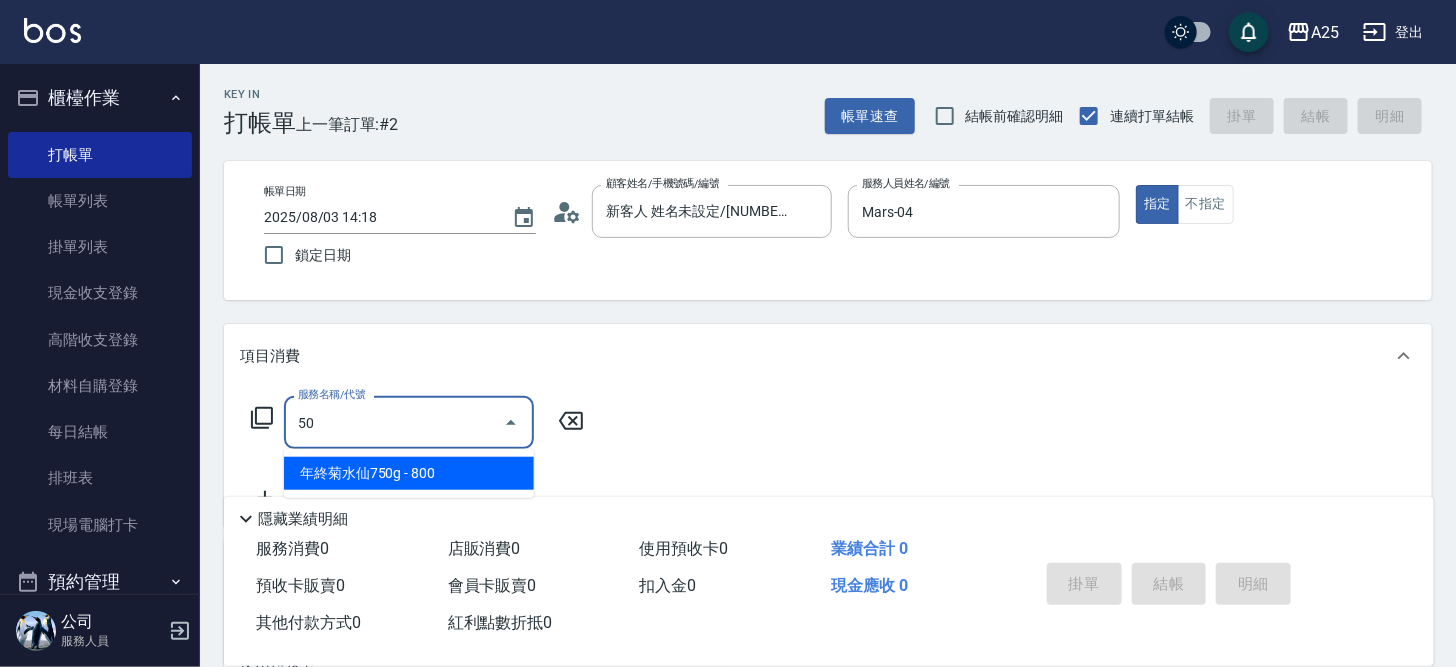 type on "501" 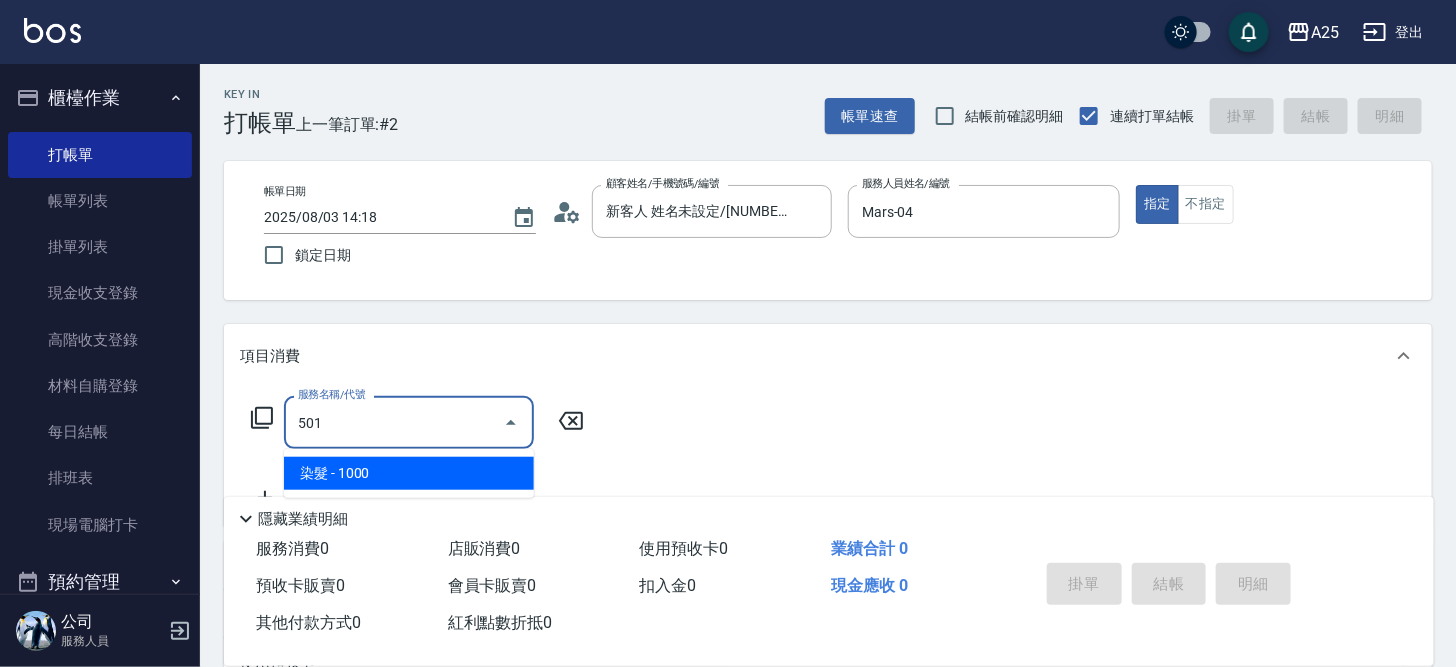 type on "100" 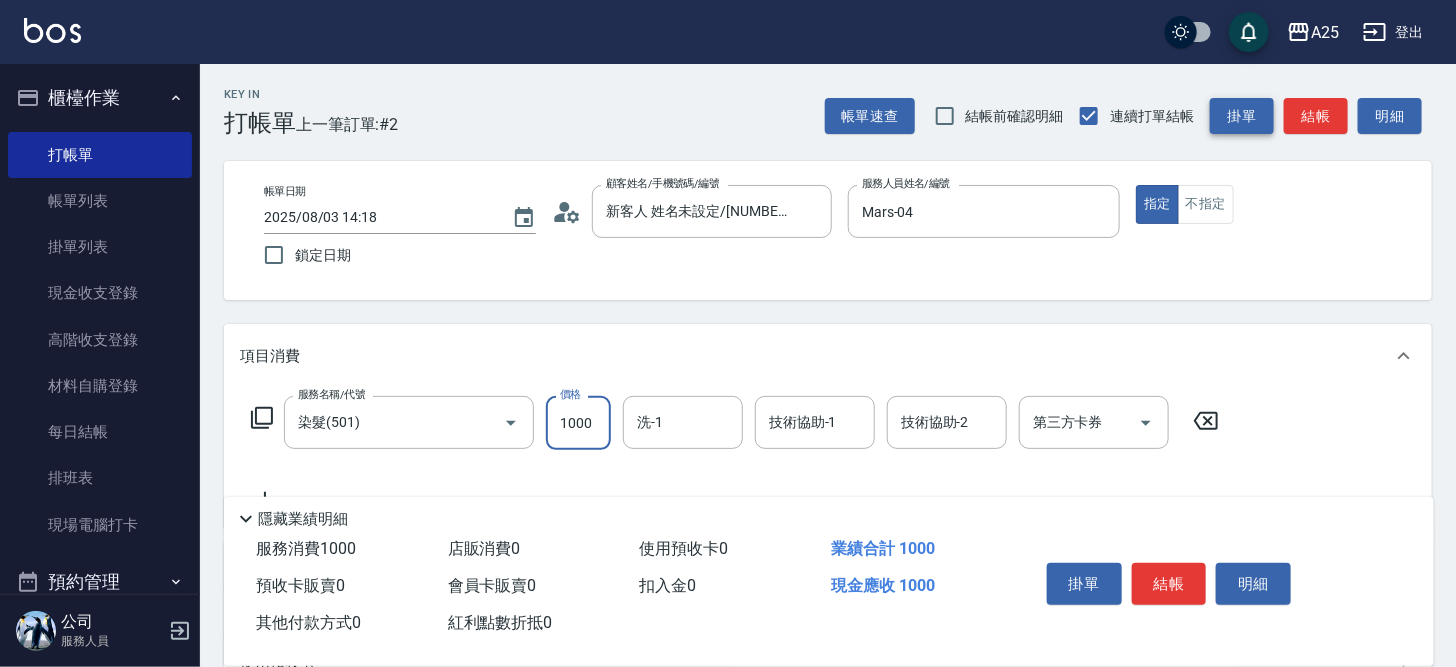 type on "0" 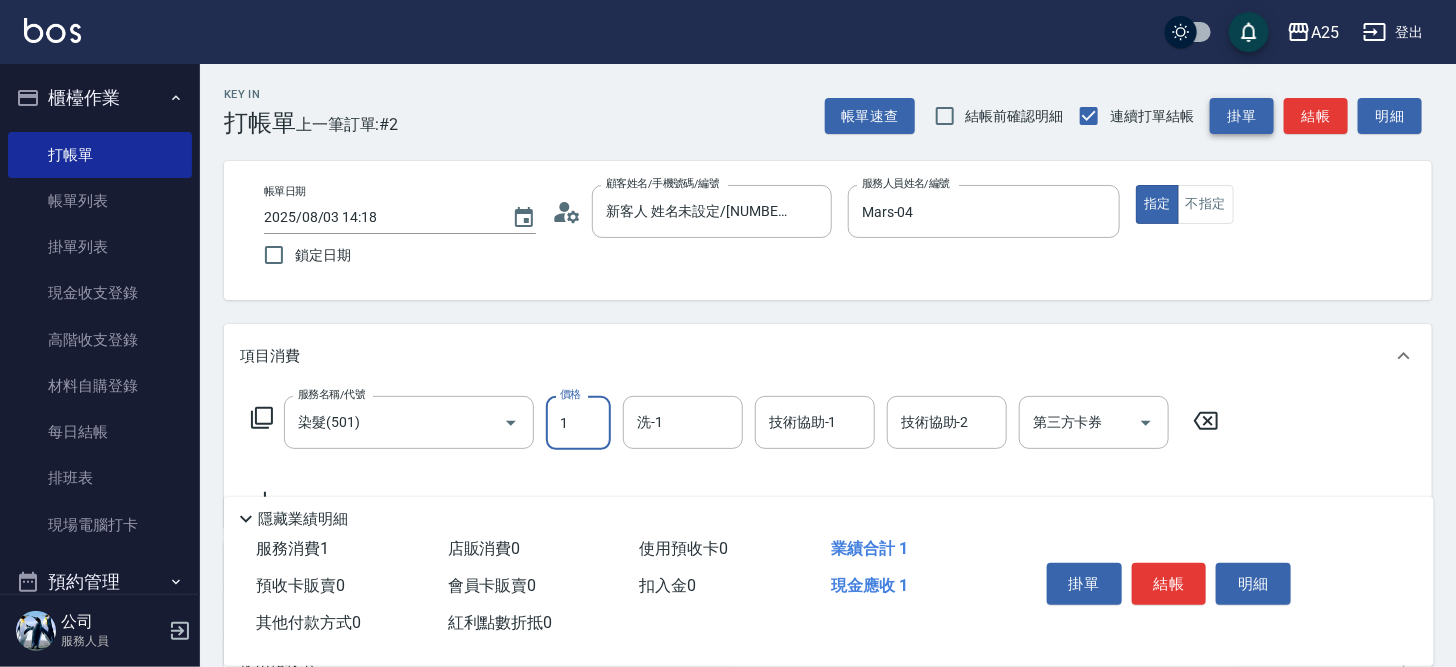 type on "15" 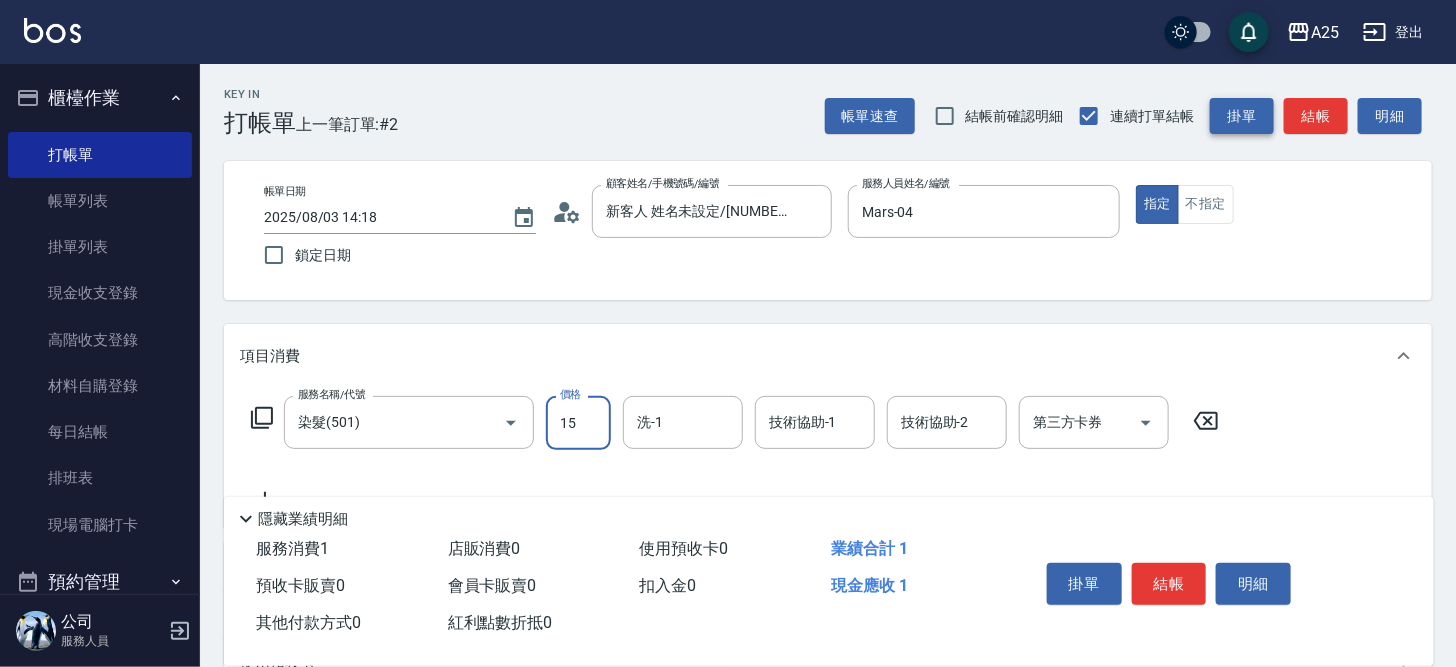 type on "10" 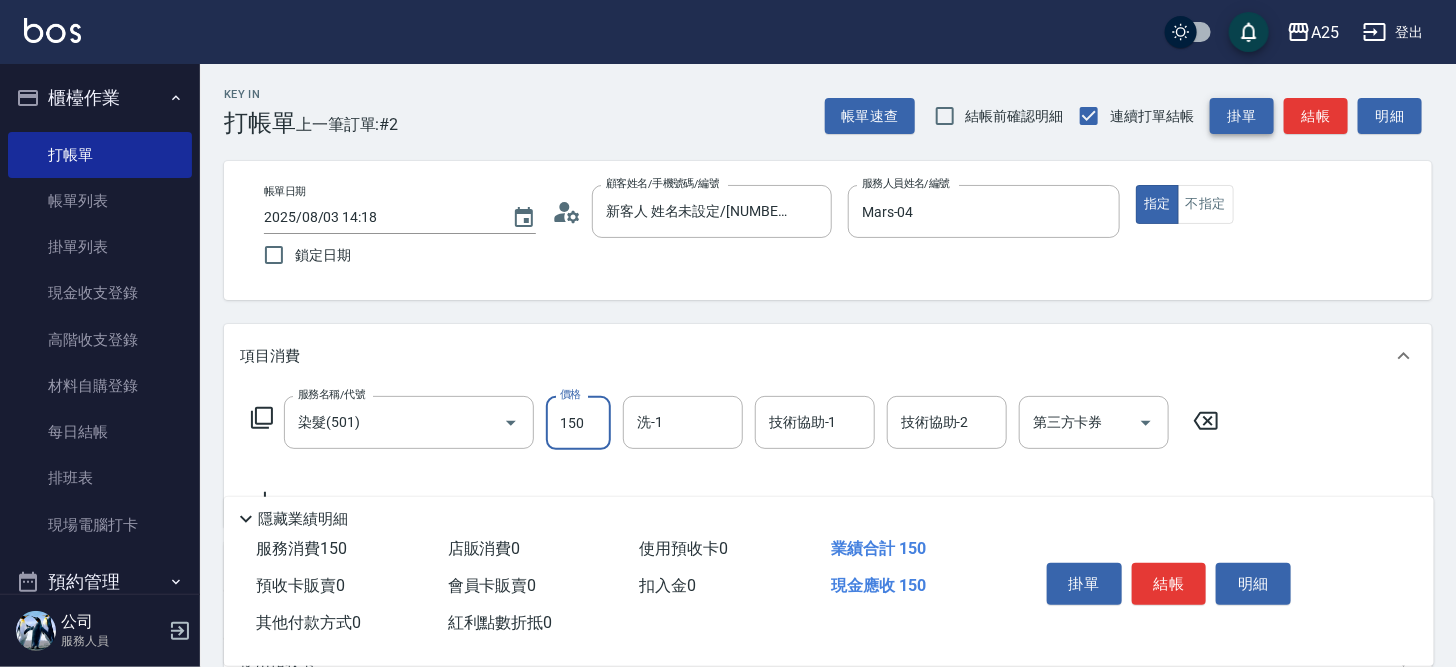 type on "150" 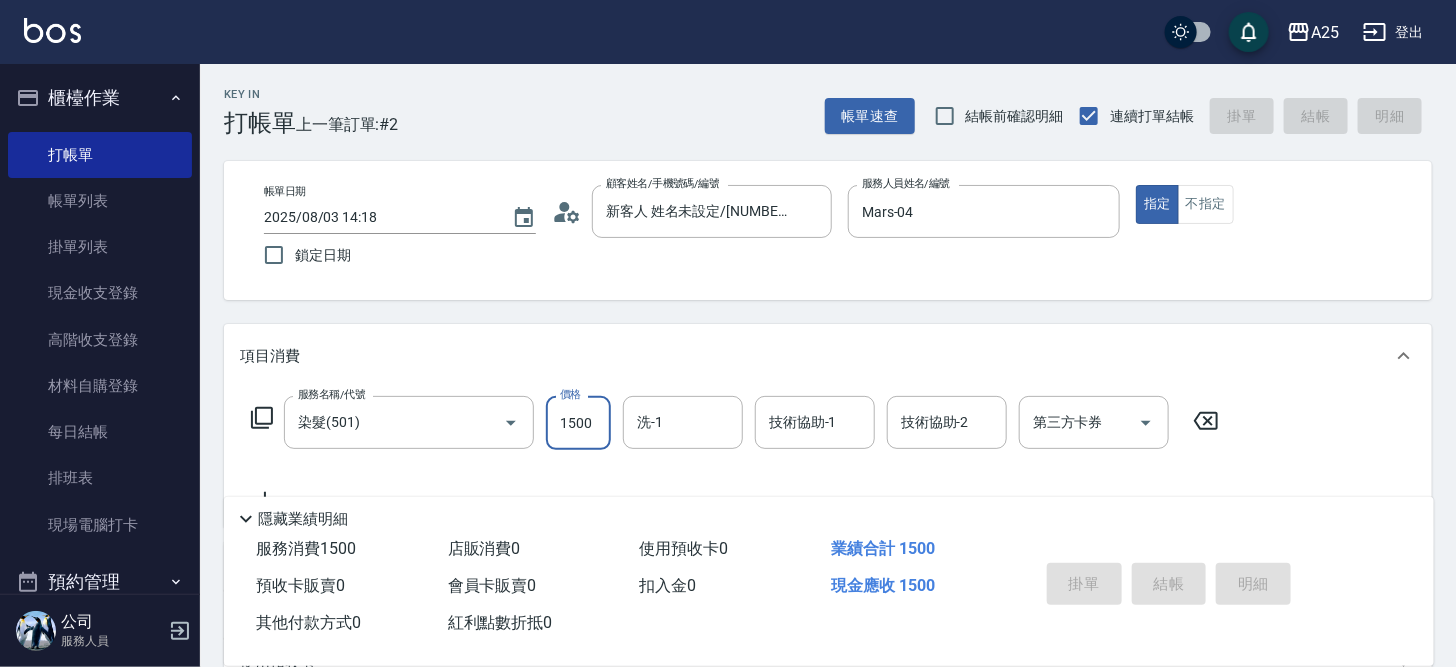 type 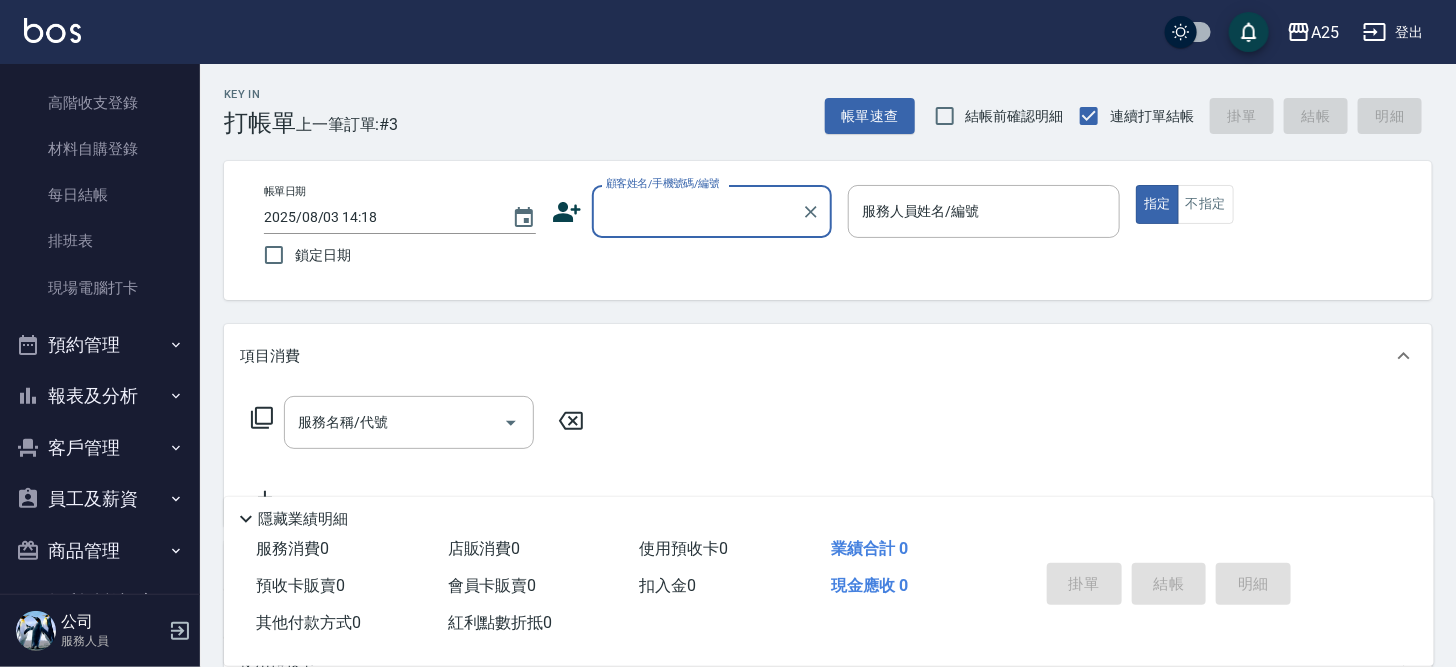 scroll, scrollTop: 262, scrollLeft: 0, axis: vertical 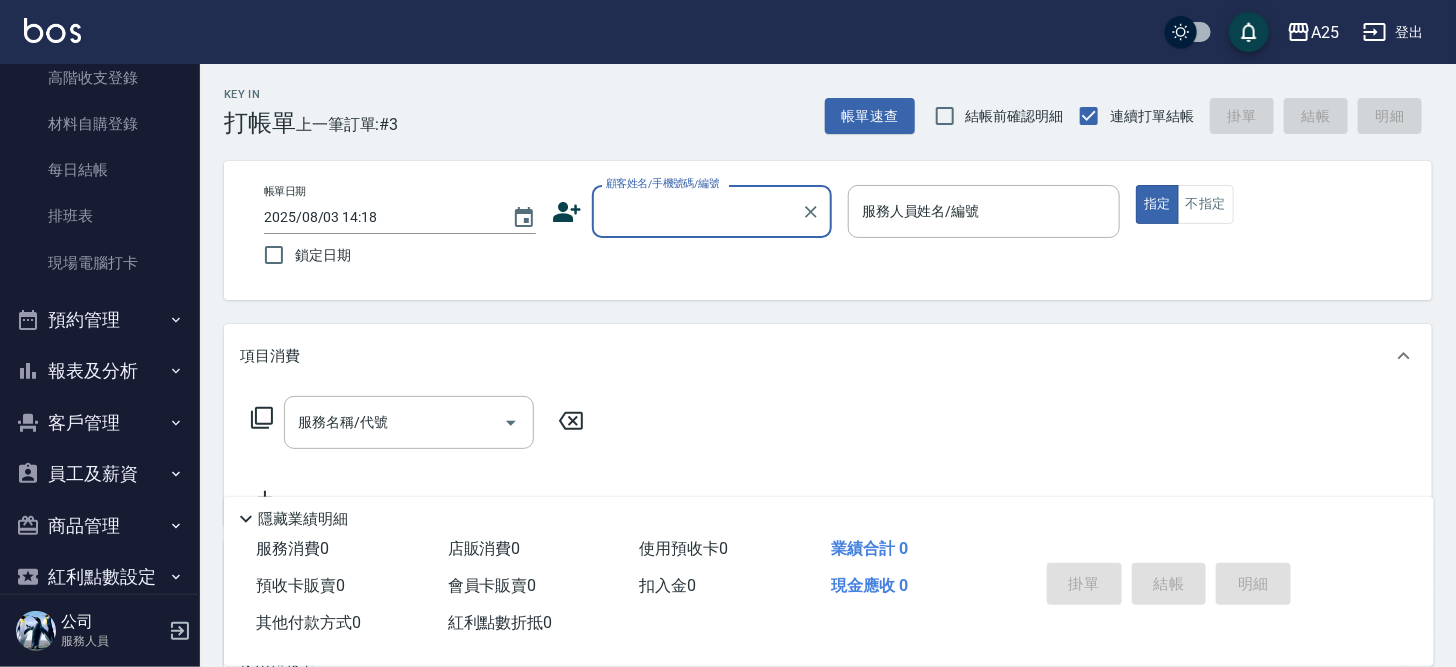 click on "報表及分析" at bounding box center [100, 371] 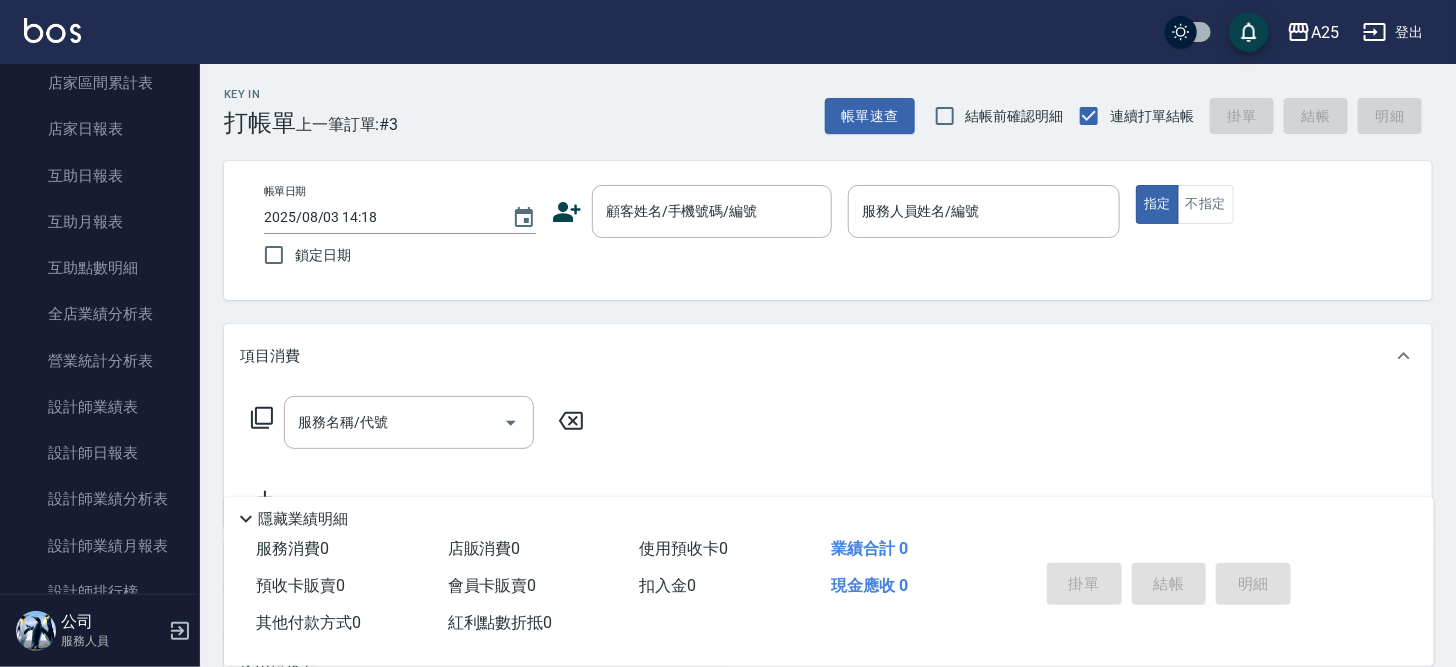 scroll, scrollTop: 664, scrollLeft: 0, axis: vertical 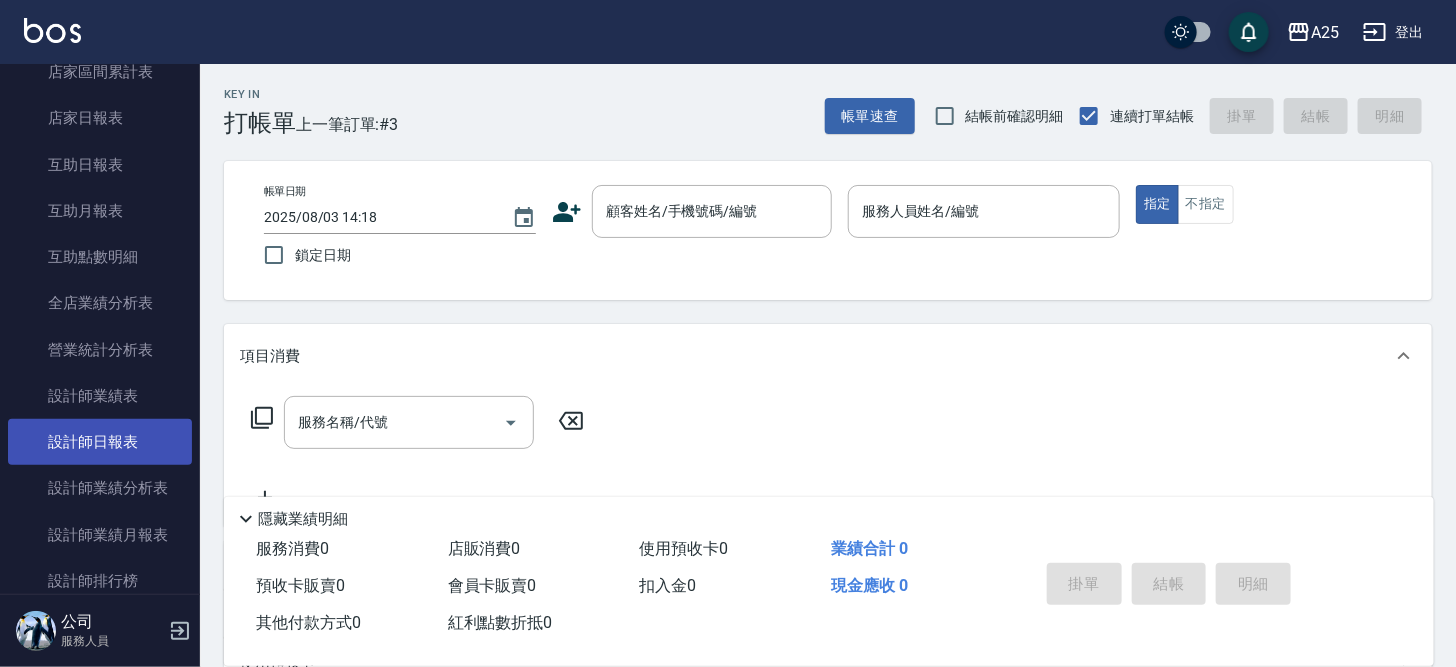 click on "設計師日報表" at bounding box center (100, 442) 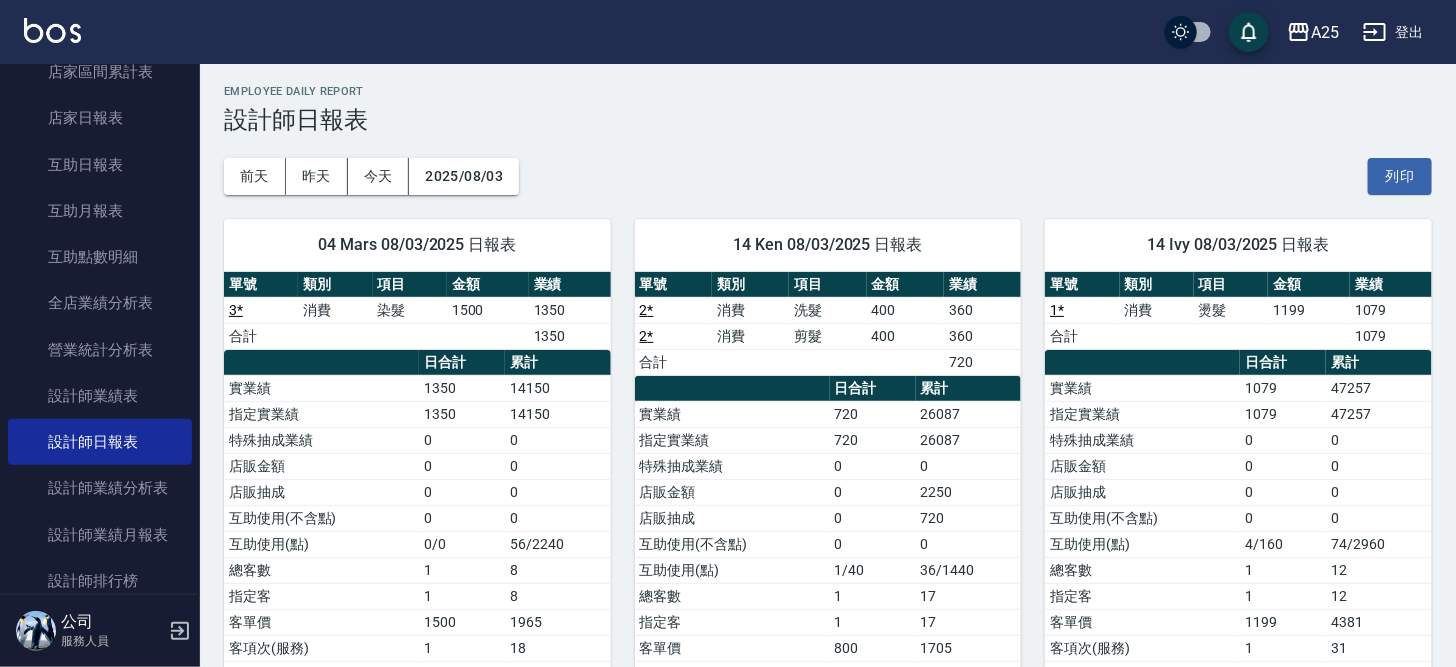 scroll, scrollTop: 0, scrollLeft: 0, axis: both 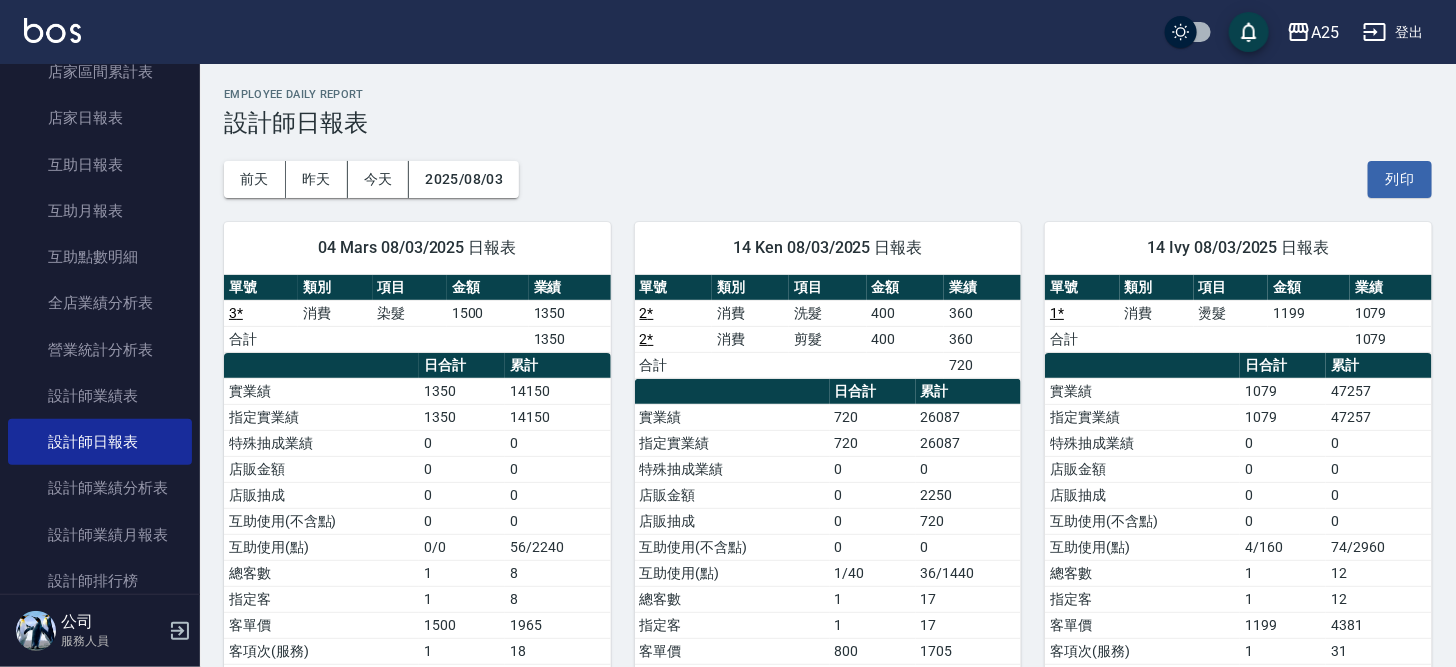 click on "櫃檯作業 打帳單 帳單列表 掛單列表 現金收支登錄 高階收支登錄 材料自購登錄 每日結帳 排班表 現場電腦打卡 預約管理 預約管理 單日預約紀錄 單週預約紀錄 報表及分析 報表目錄 店家區間累計表 店家日報表 互助日報表 互助月報表 互助點數明細 全店業績分析表 營業統計分析表 設計師業績表 設計師日報表 設計師業績分析表 設計師業績月報表 設計師排行榜 商品消耗明細 商品進銷貨報表 商品庫存表 商品庫存盤點表 單一服務項目查詢 店販抽成明細 每日非現金明細 客戶管理 客戶列表 員工及薪資 員工列表 全店打卡記錄 考勤排班總表 商品管理 商品列表 商品進貨作業 紅利點數設定 紅利點數紀錄 資料設定 服務項目設定 系統參數設定" at bounding box center [100, 329] 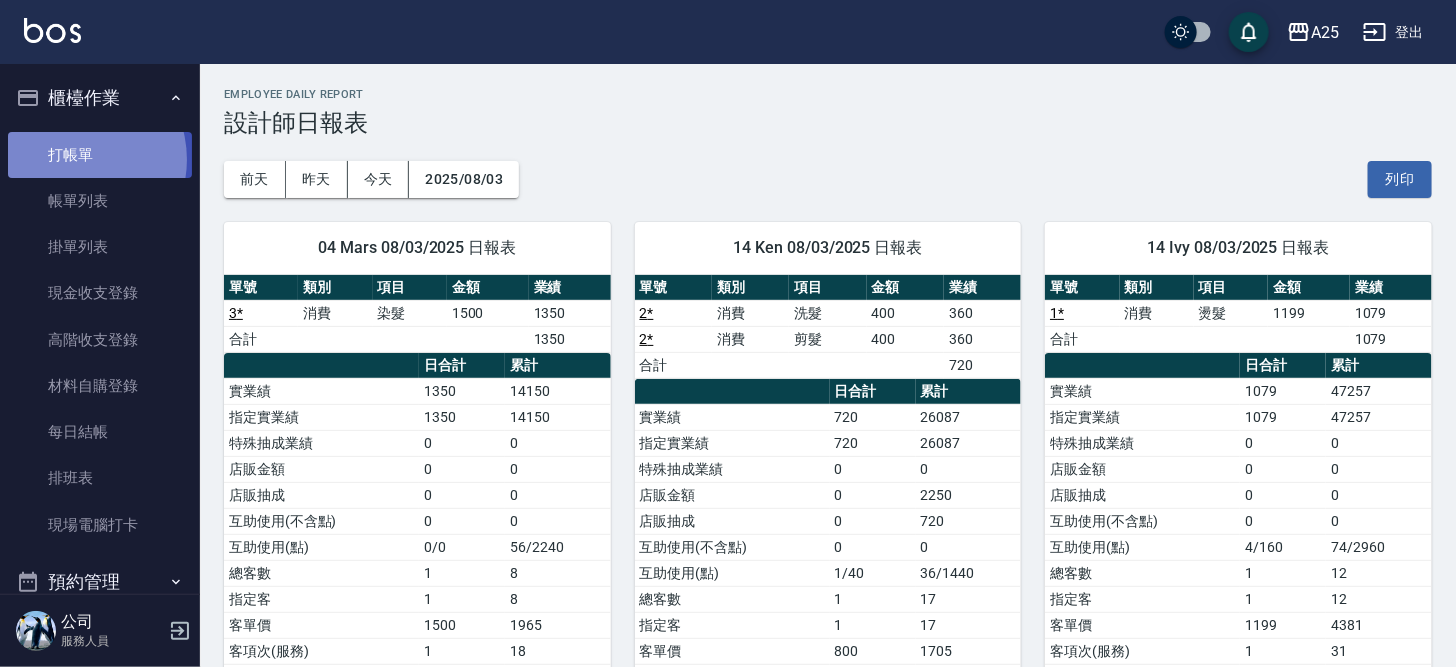click on "打帳單" at bounding box center (100, 155) 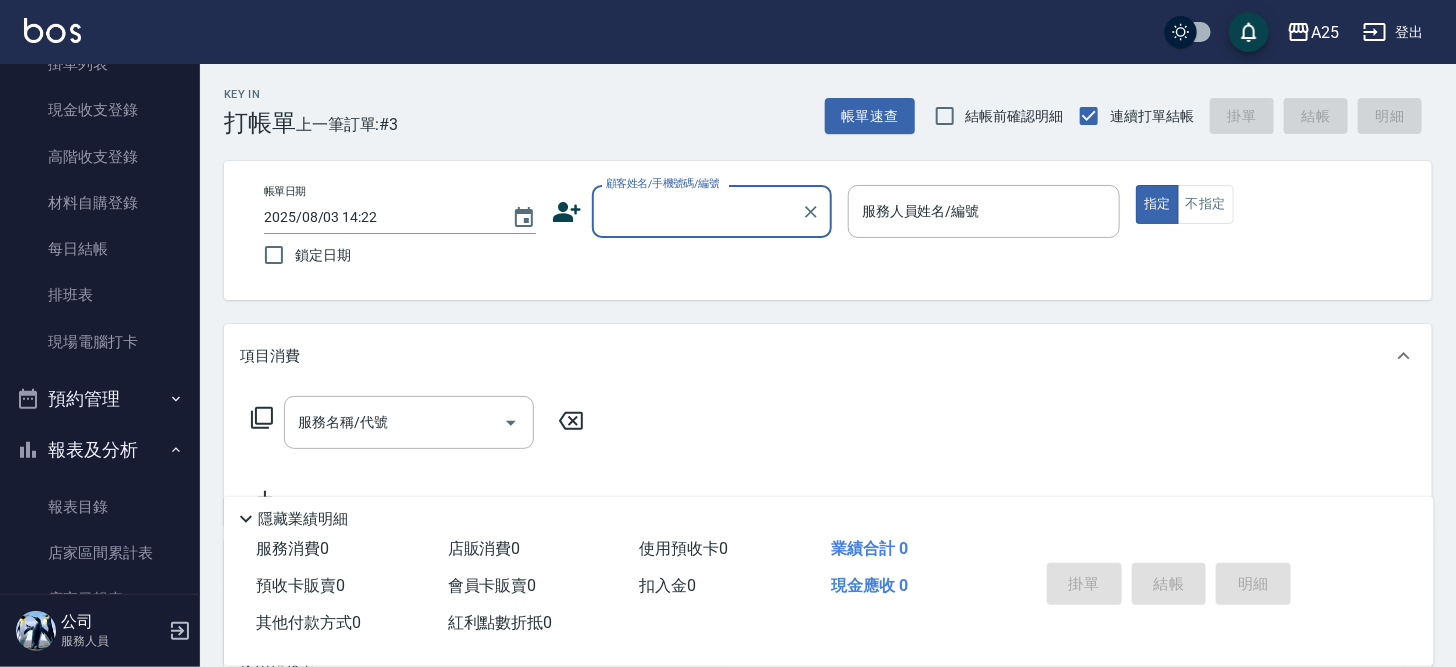 scroll, scrollTop: 201, scrollLeft: 0, axis: vertical 